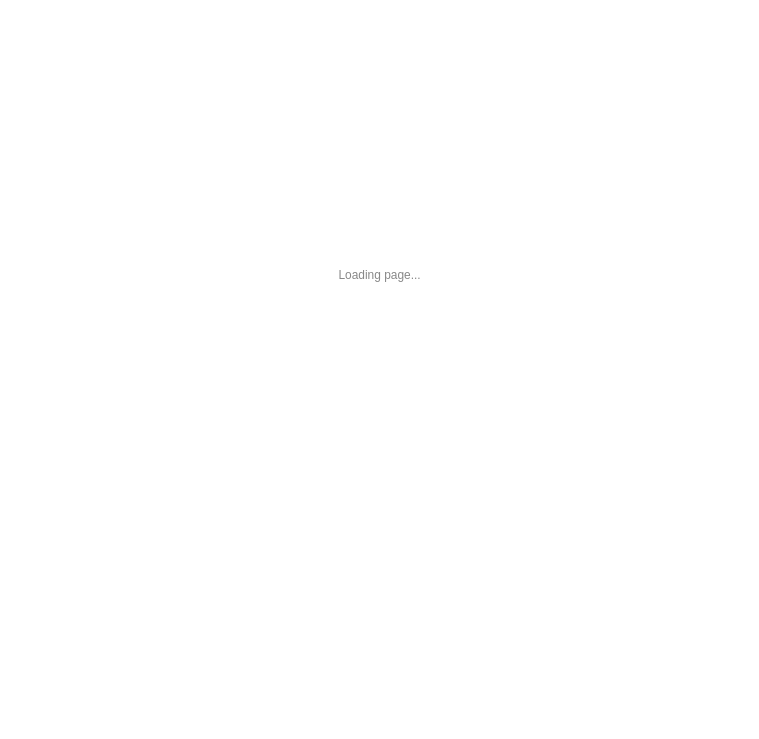 scroll, scrollTop: 0, scrollLeft: 0, axis: both 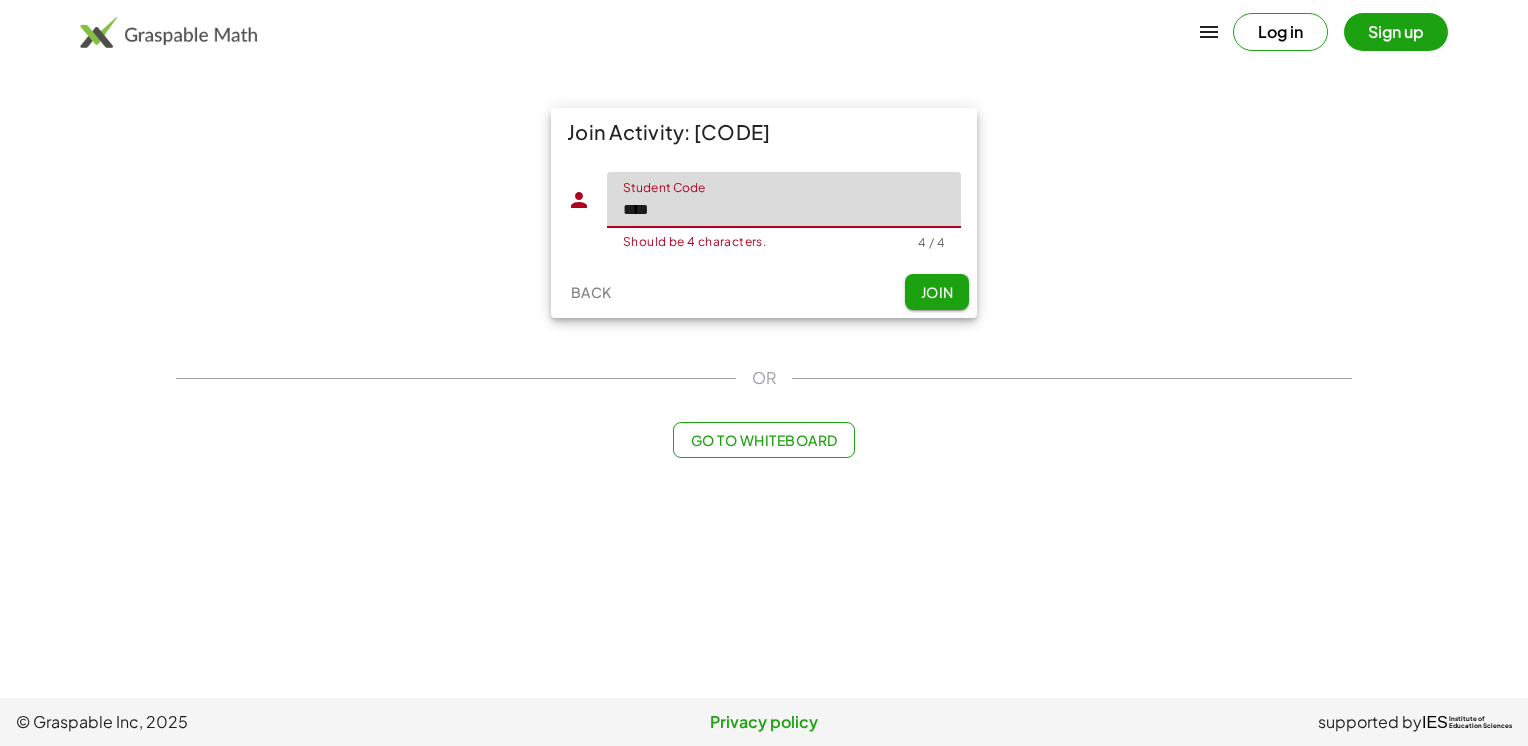 type on "****" 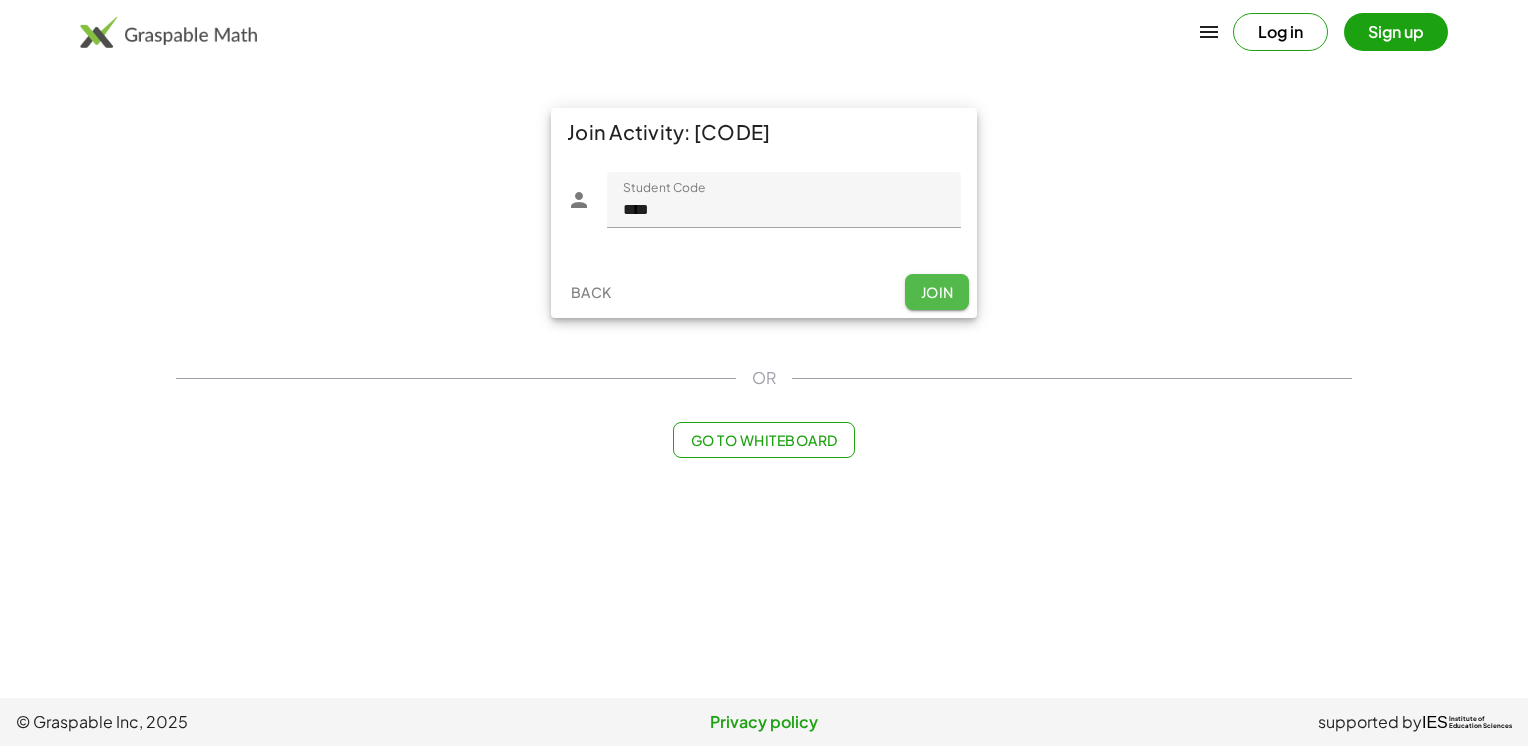 click on "Join" 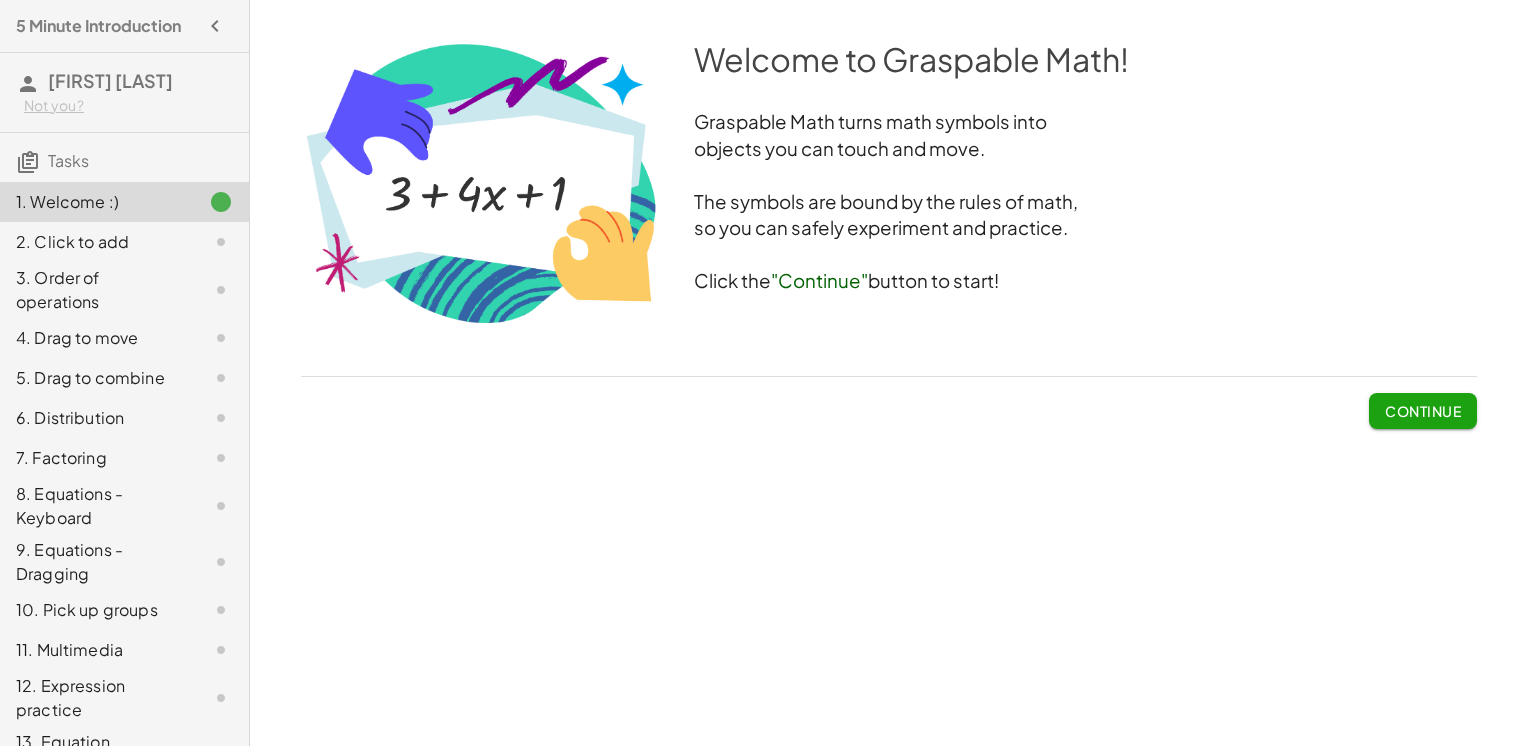click 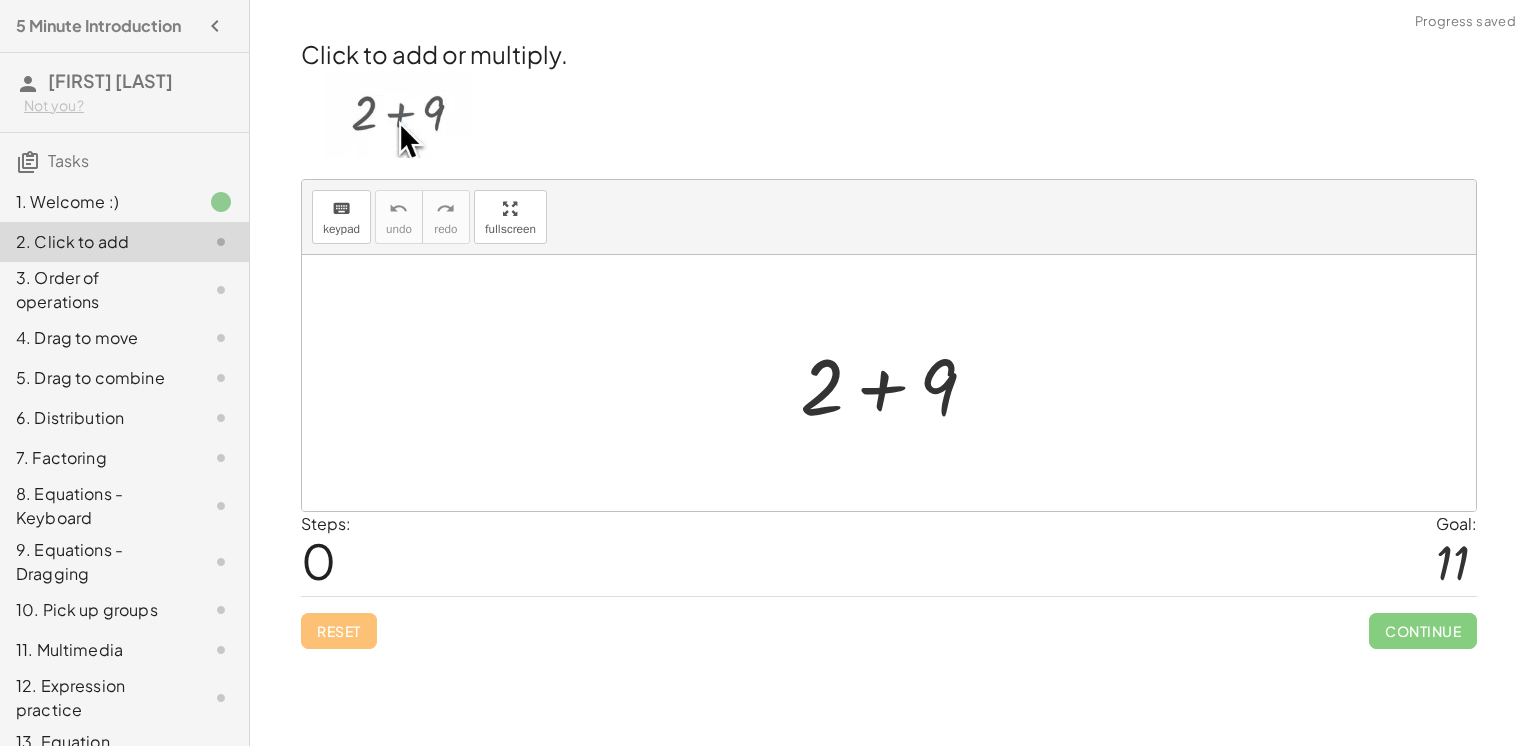click on "1. Welcome :)" 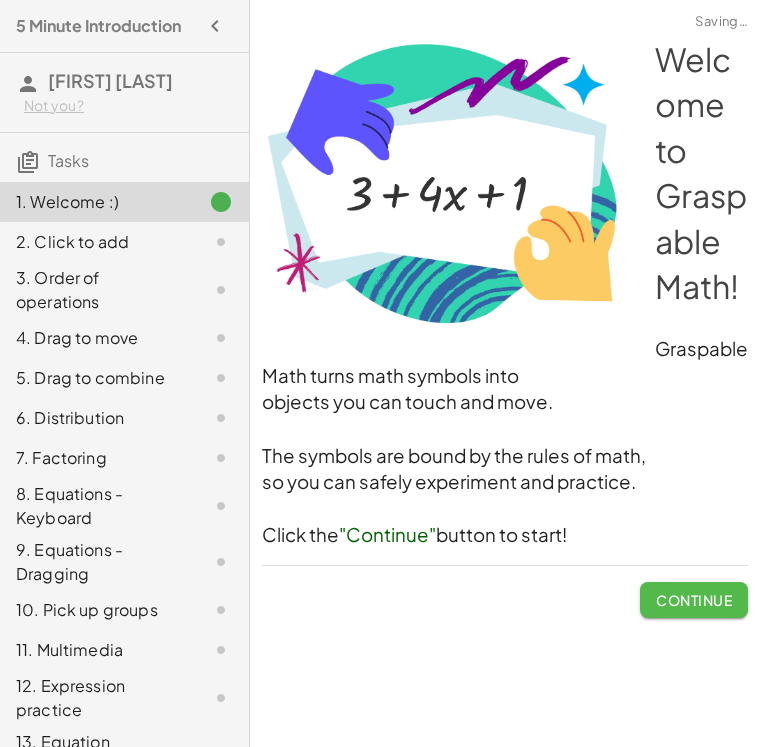 click on "Continue" 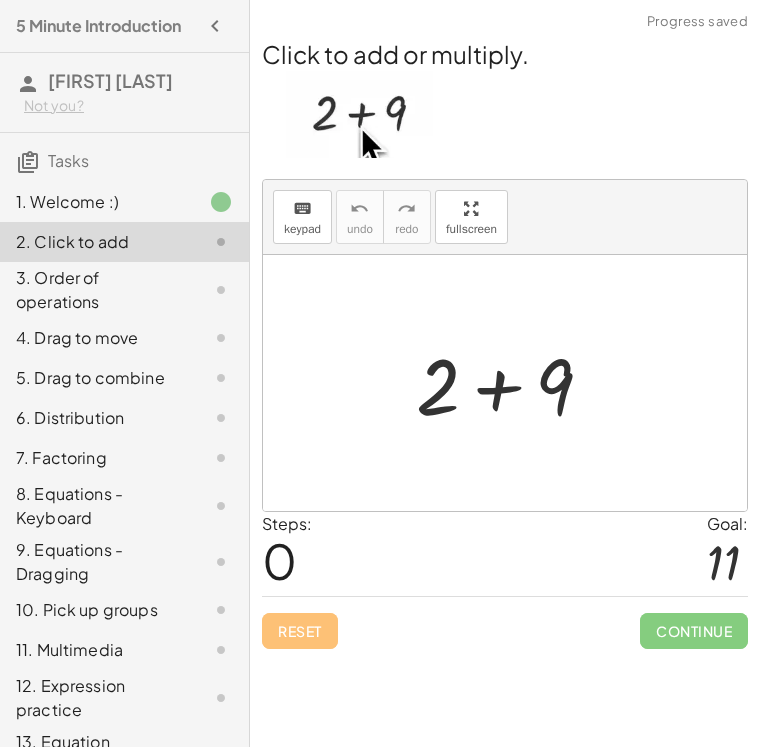 click at bounding box center [512, 383] 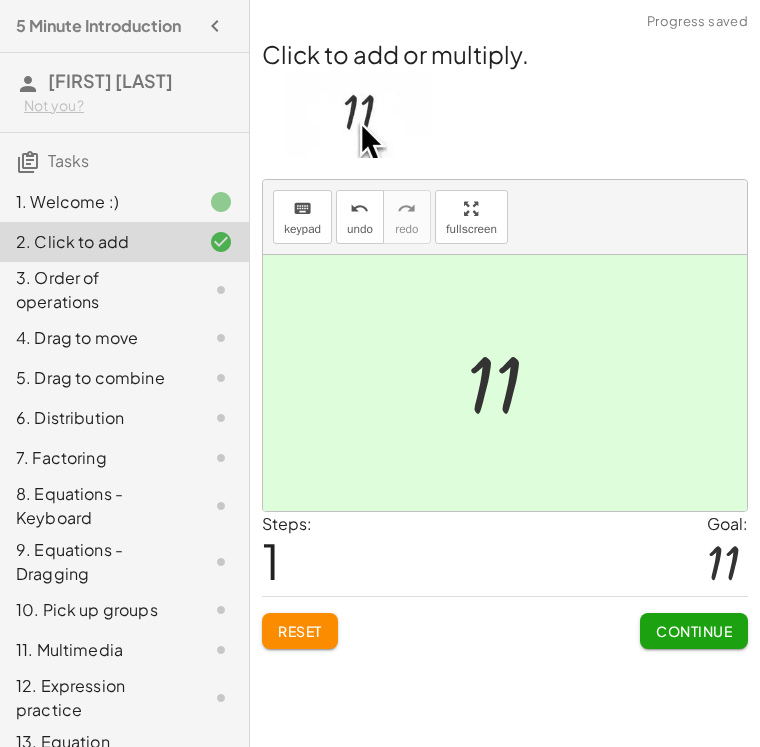 click on "Continue" 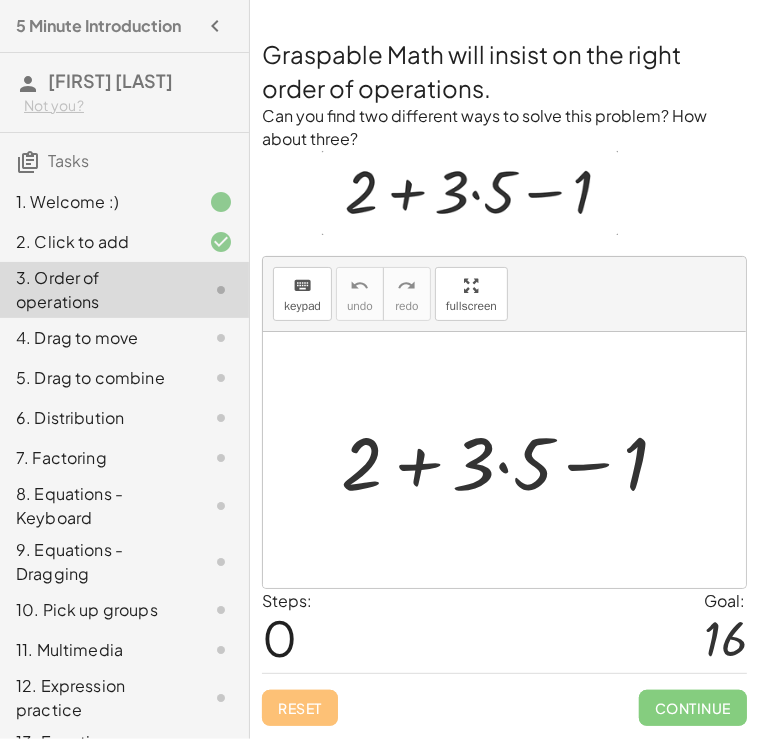 click at bounding box center (512, 460) 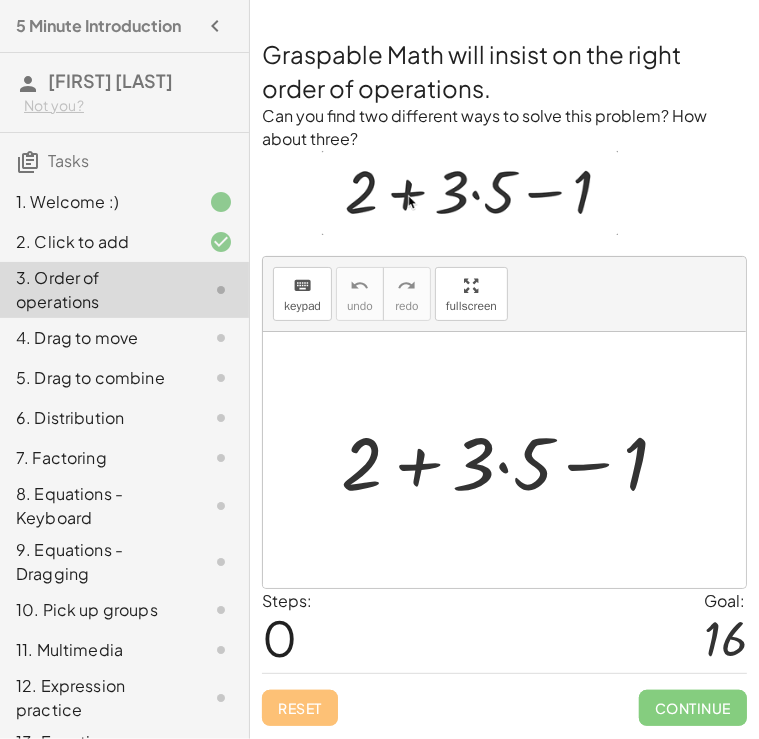 click at bounding box center (512, 460) 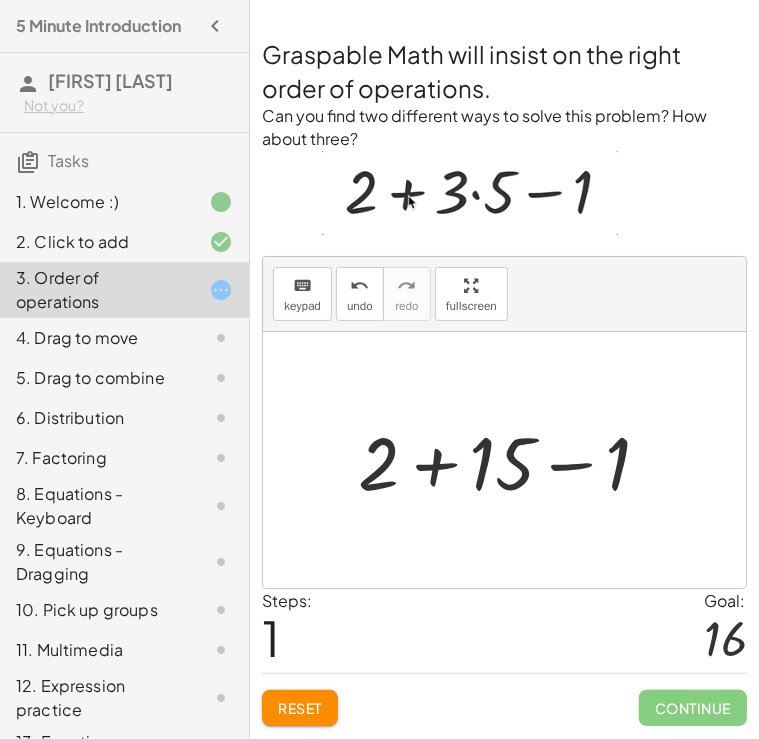 click at bounding box center (512, 460) 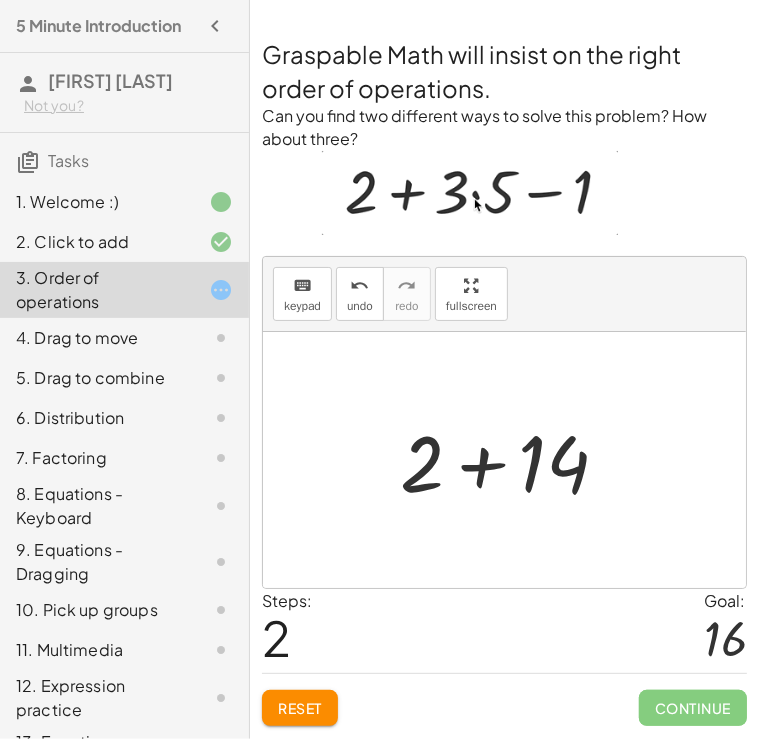 click at bounding box center (512, 460) 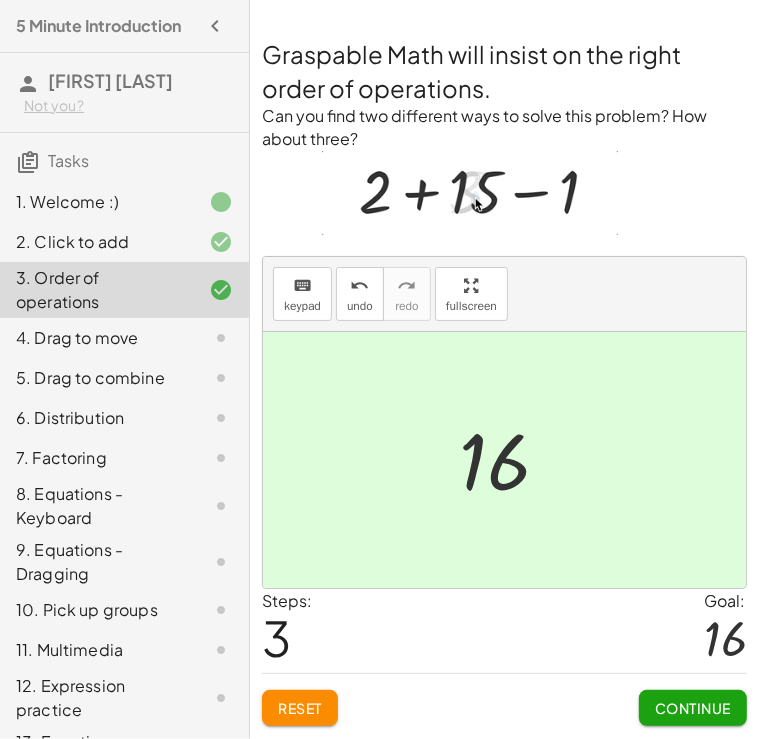 click on "Reset" 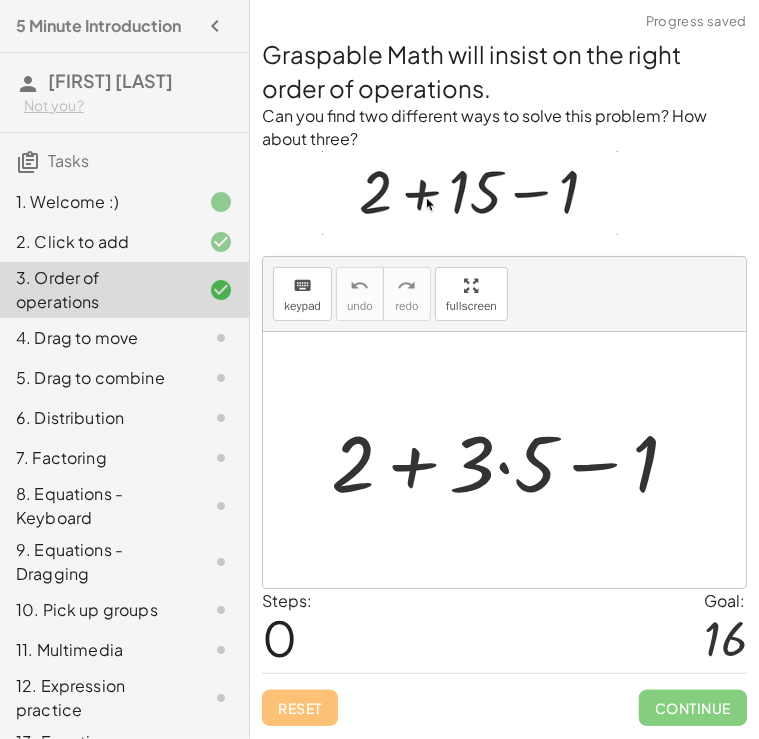 click at bounding box center (513, 460) 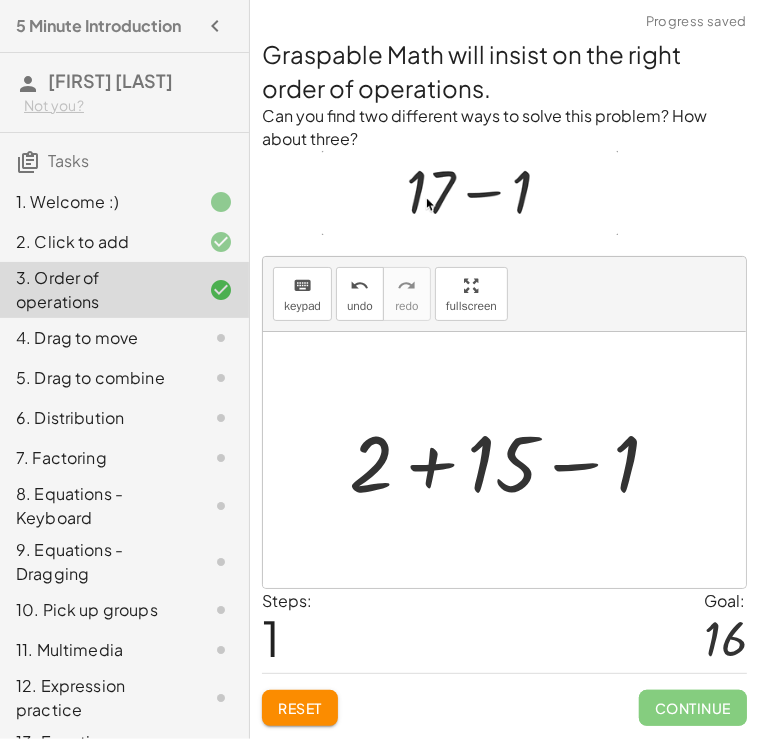 click at bounding box center (512, 460) 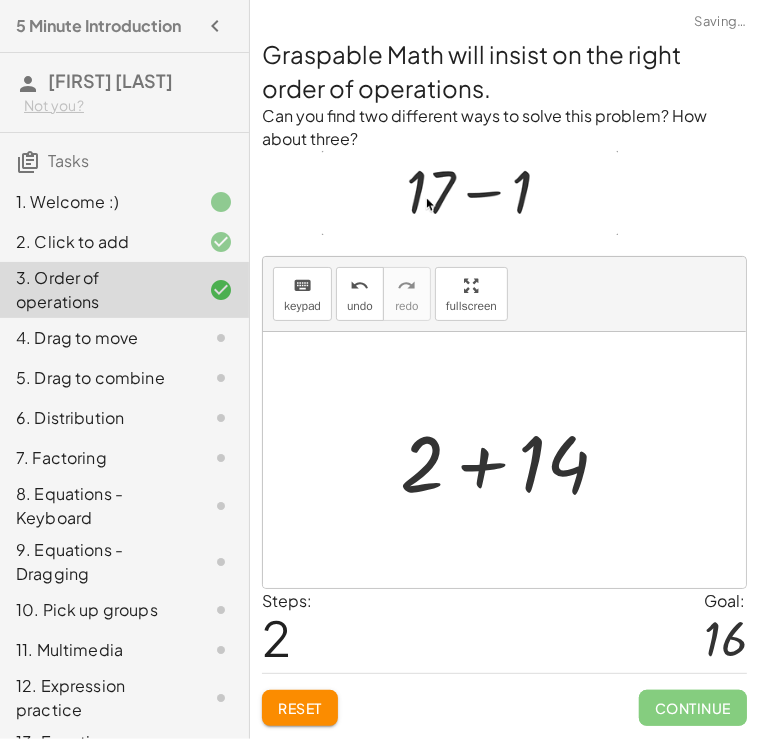 click at bounding box center (512, 460) 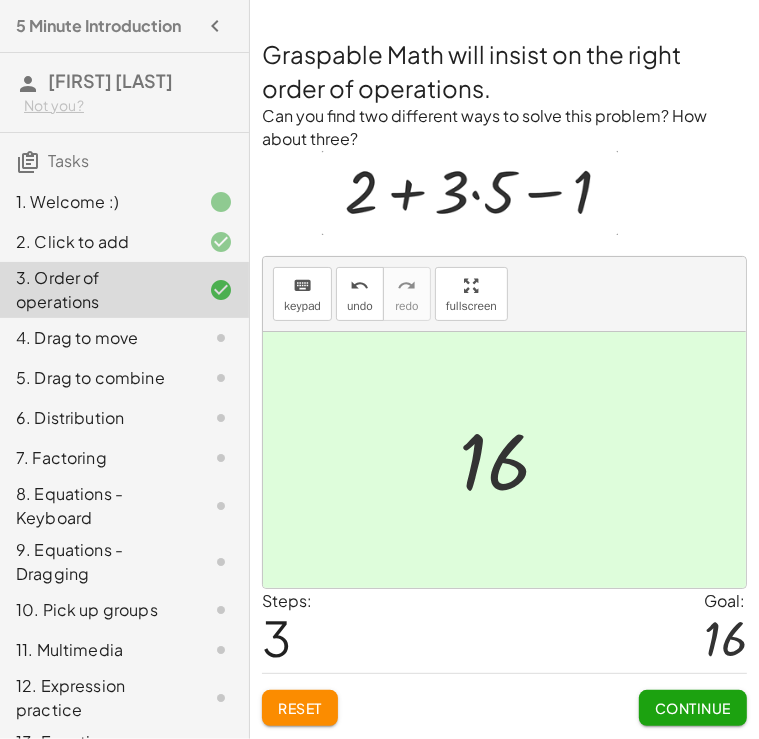 click on "Continue" 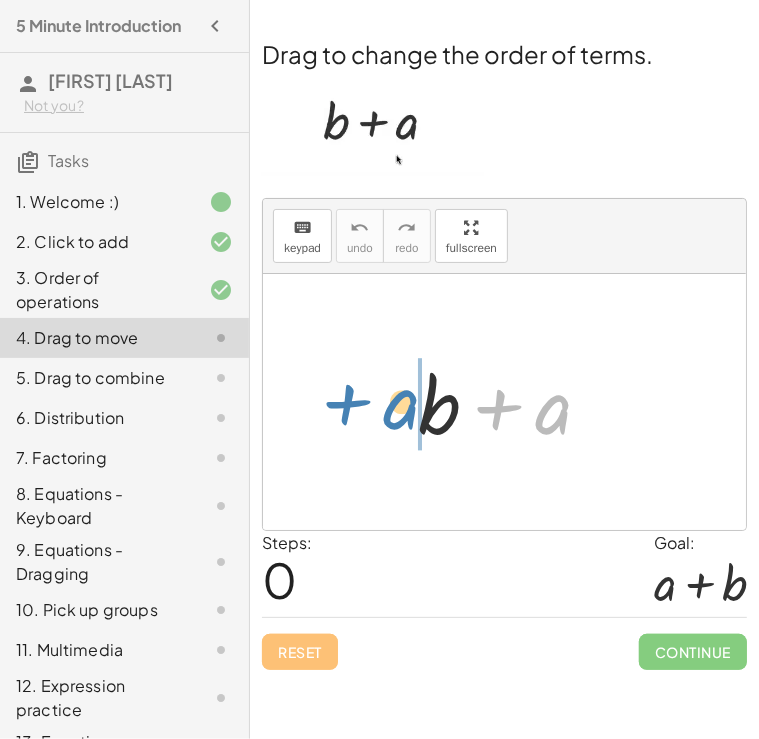 drag, startPoint x: 552, startPoint y: 423, endPoint x: 400, endPoint y: 419, distance: 152.05263 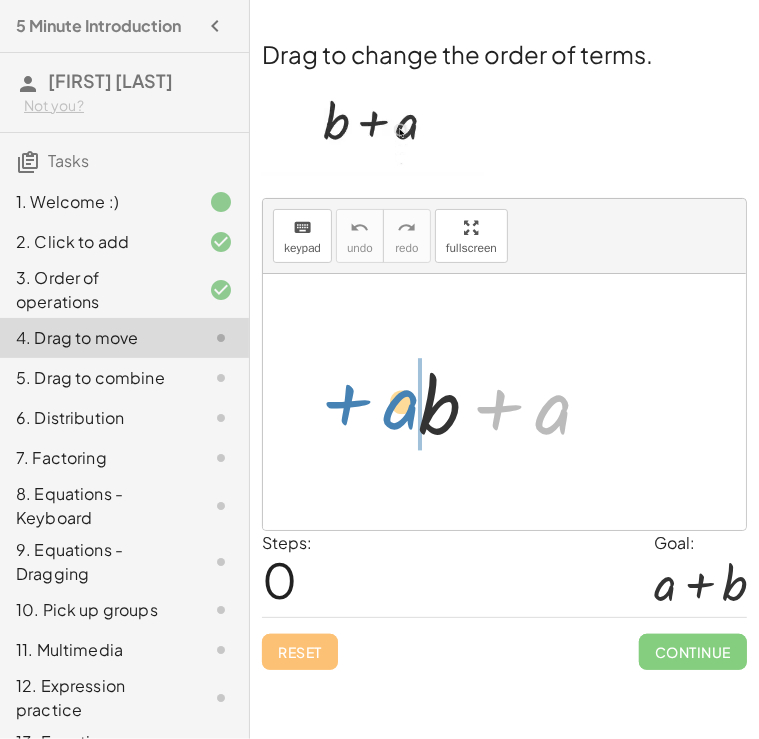 click on "+ a + b + a" at bounding box center [505, 402] 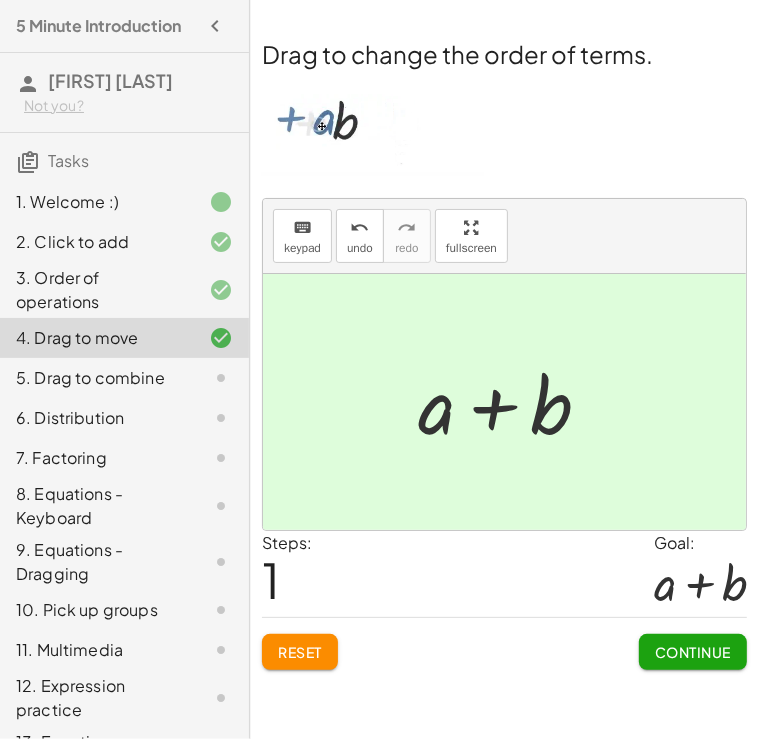 click on "Continue" 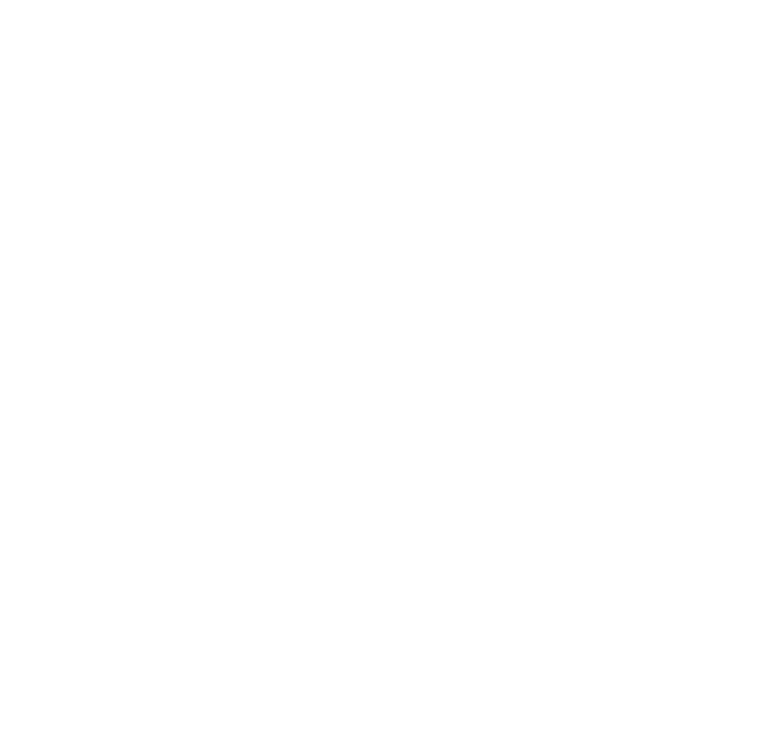 scroll, scrollTop: 0, scrollLeft: 0, axis: both 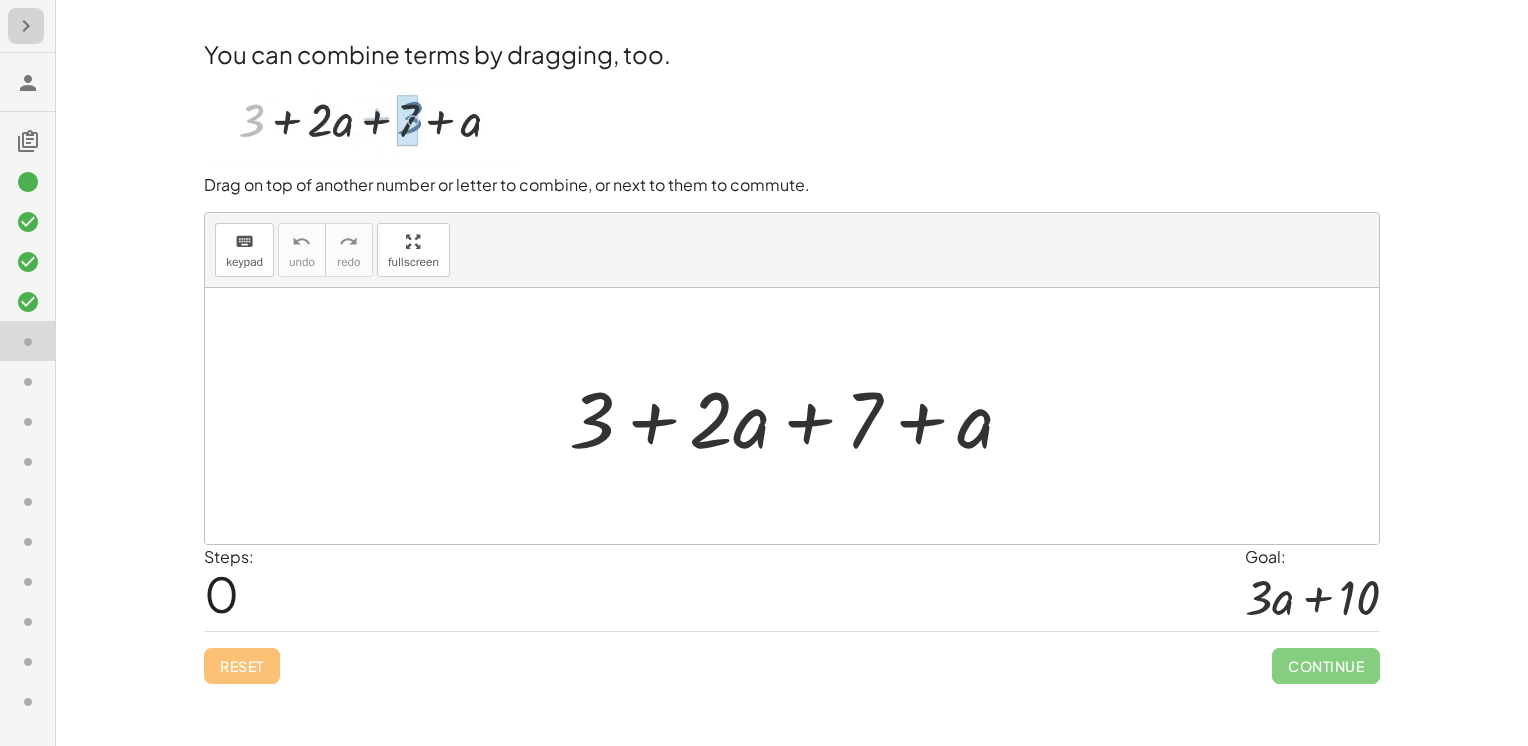 click 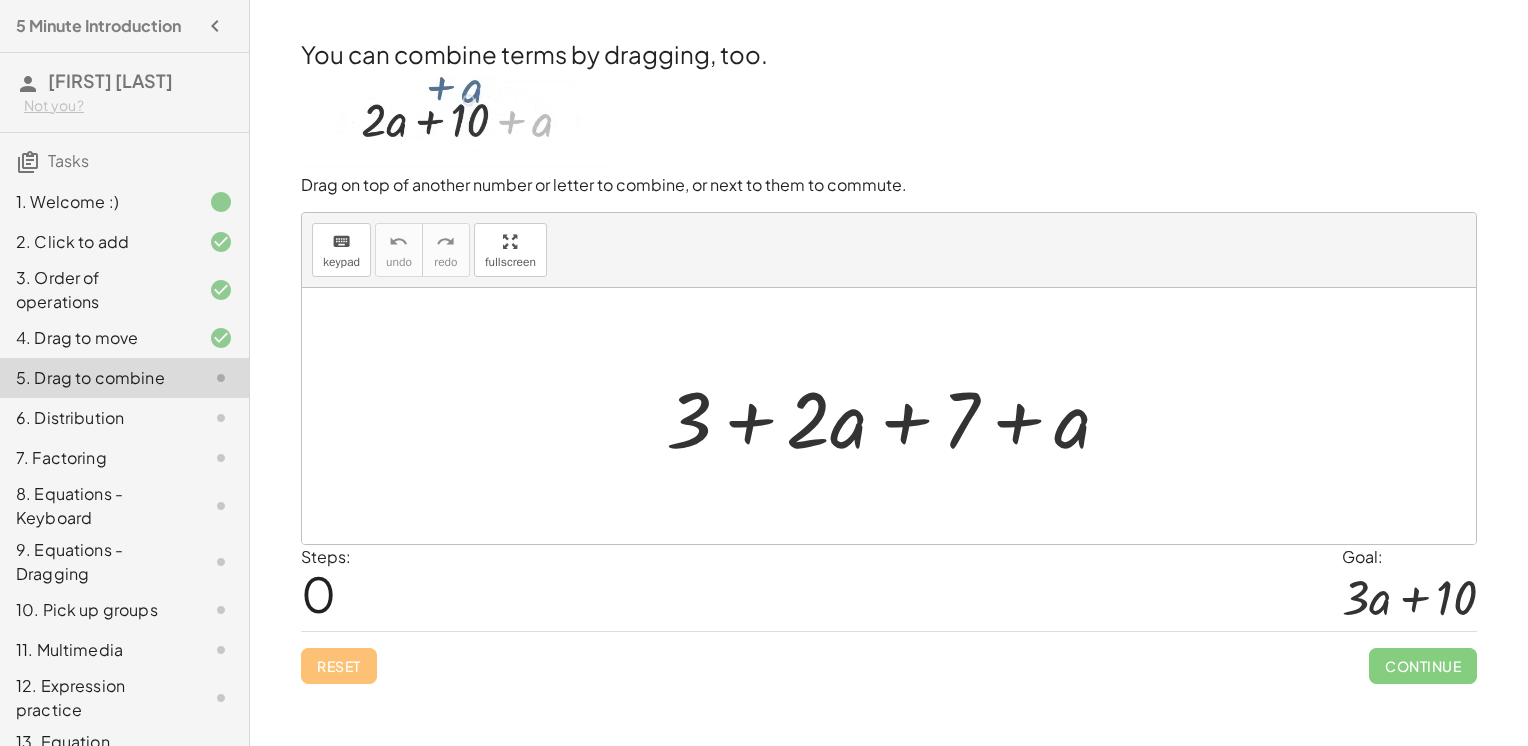 click on "Not you?" 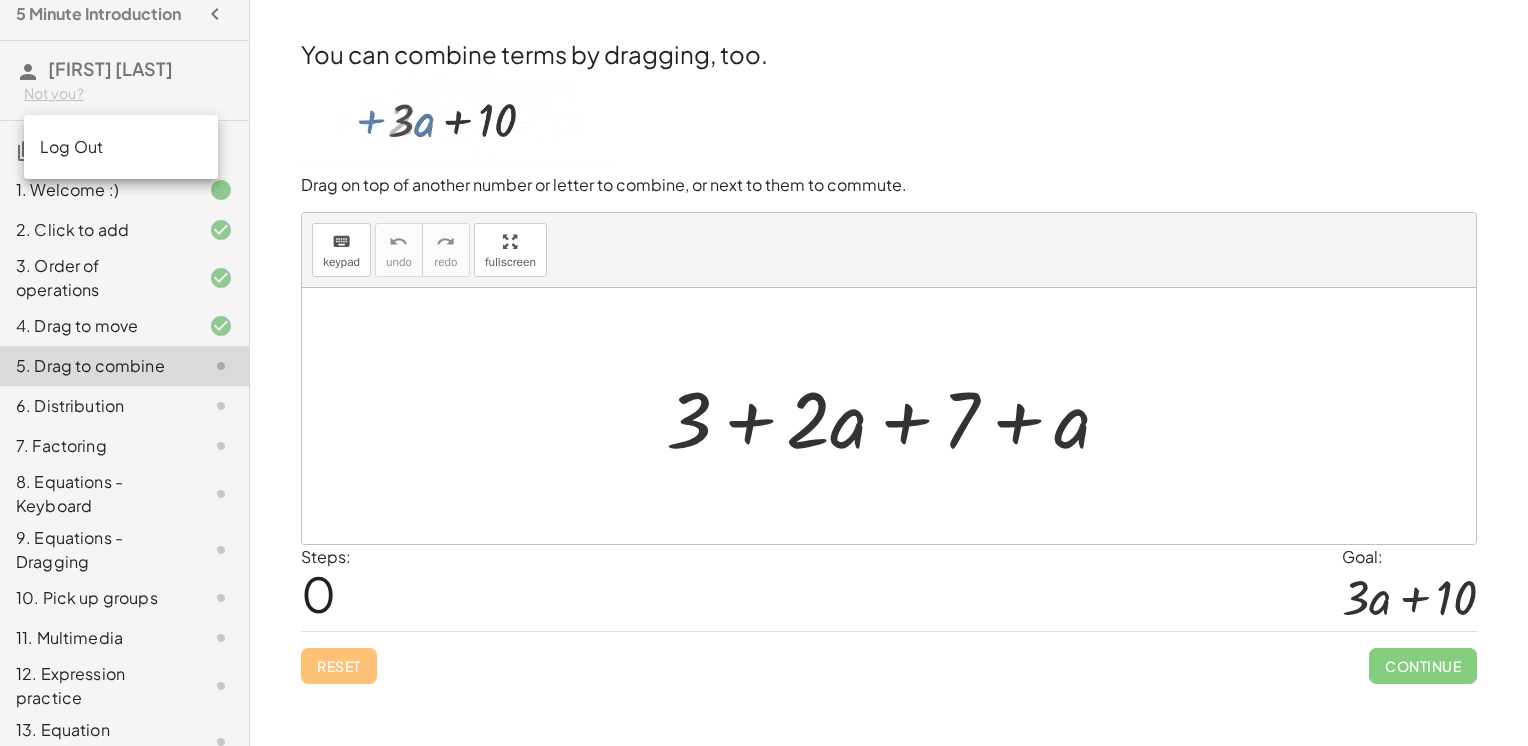 scroll, scrollTop: 0, scrollLeft: 0, axis: both 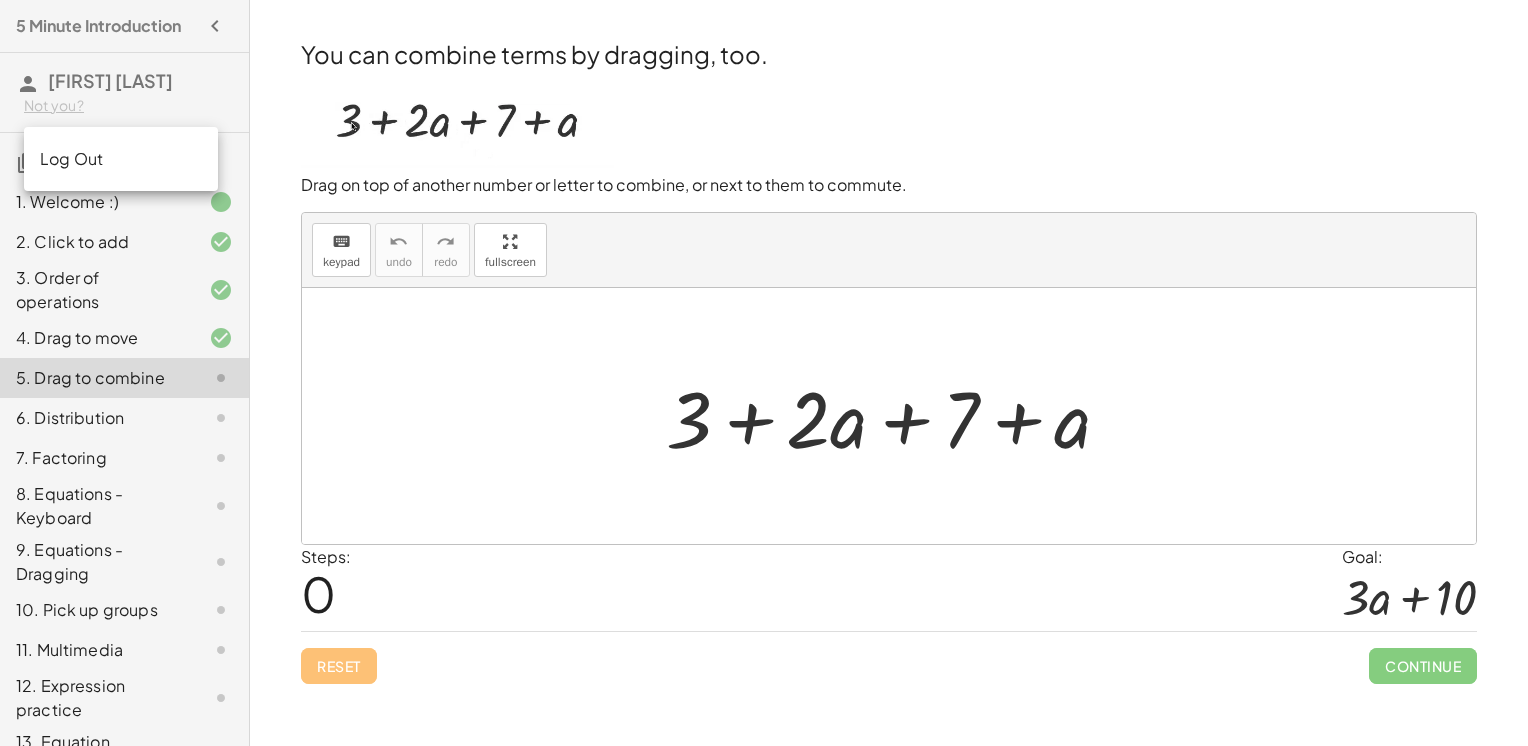 click on "Log Out" 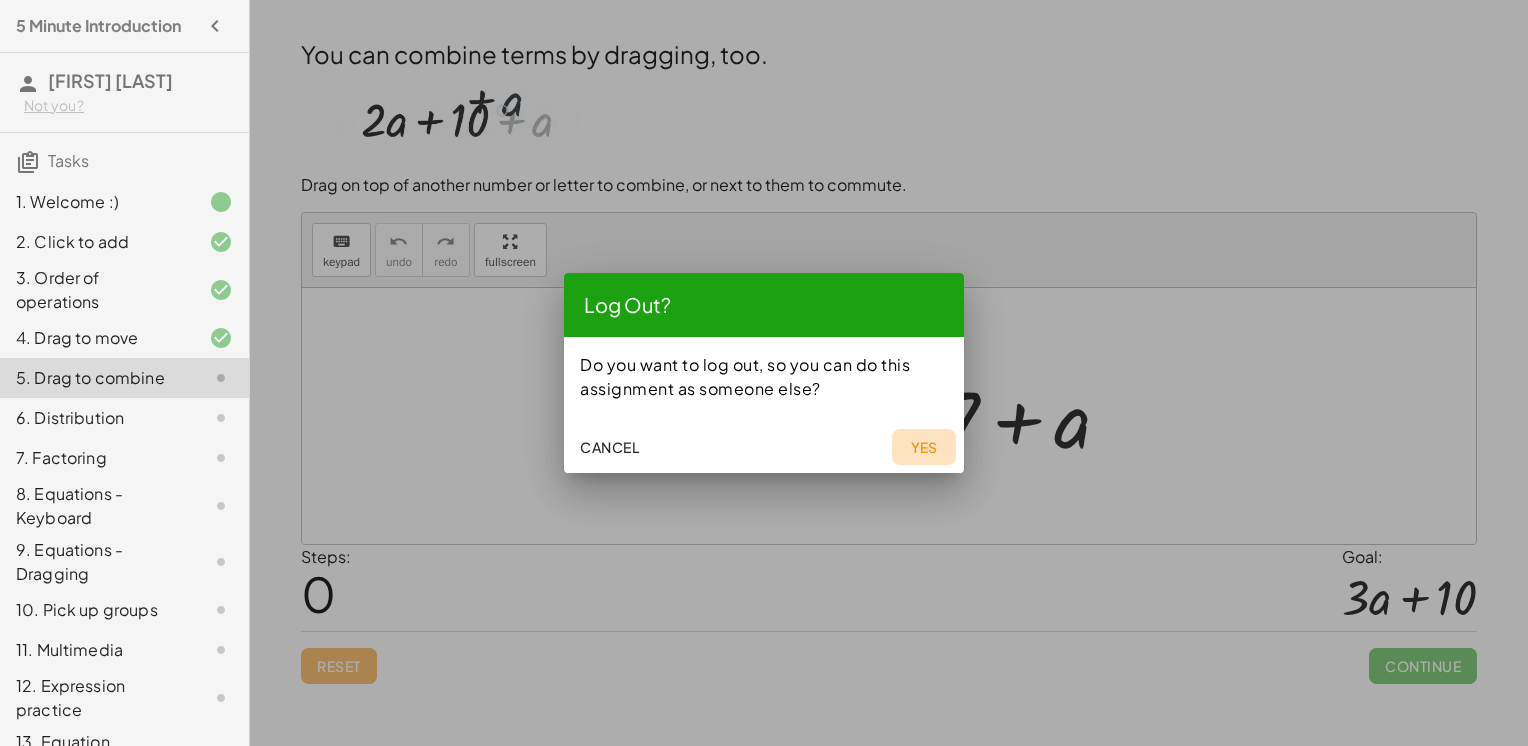 click on "Yes" 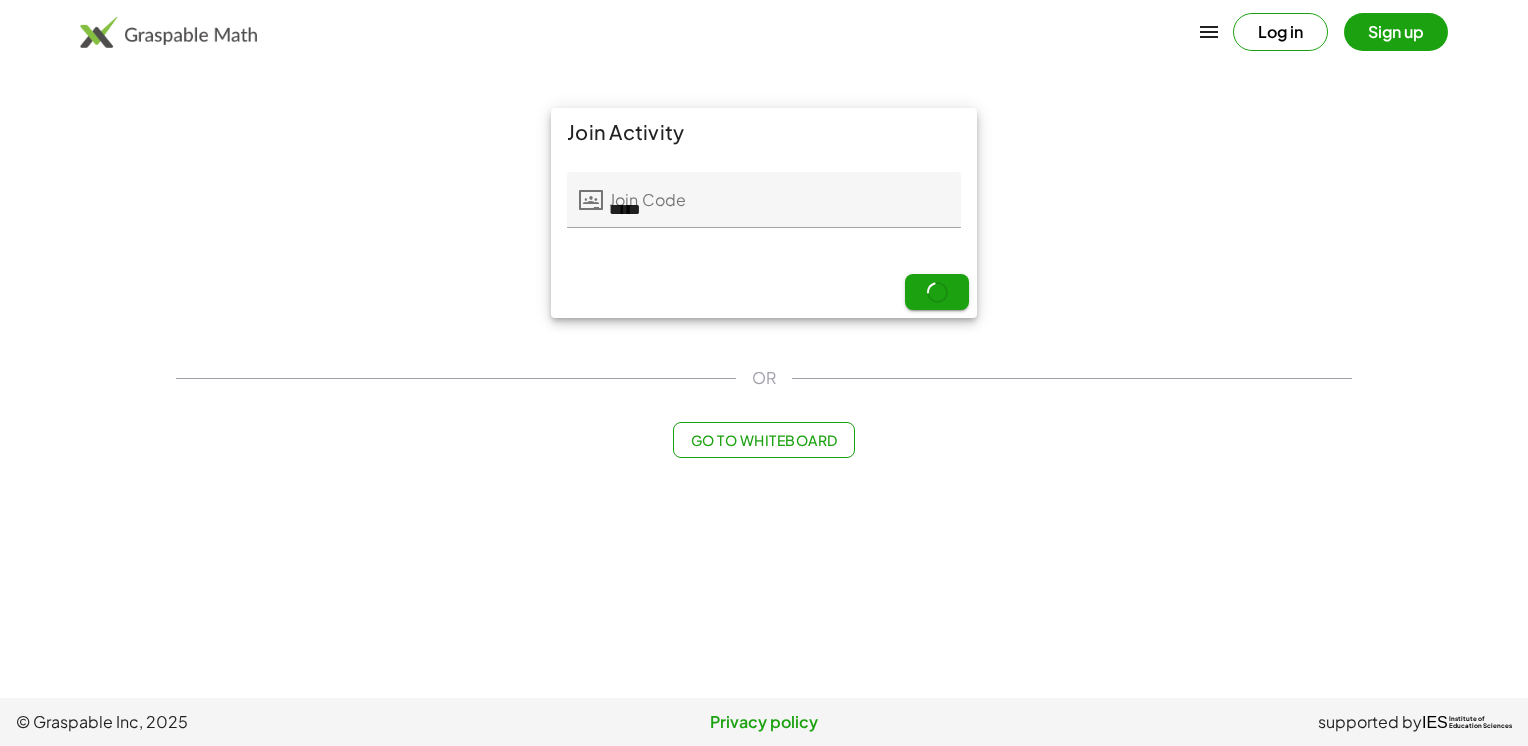 scroll, scrollTop: 0, scrollLeft: 0, axis: both 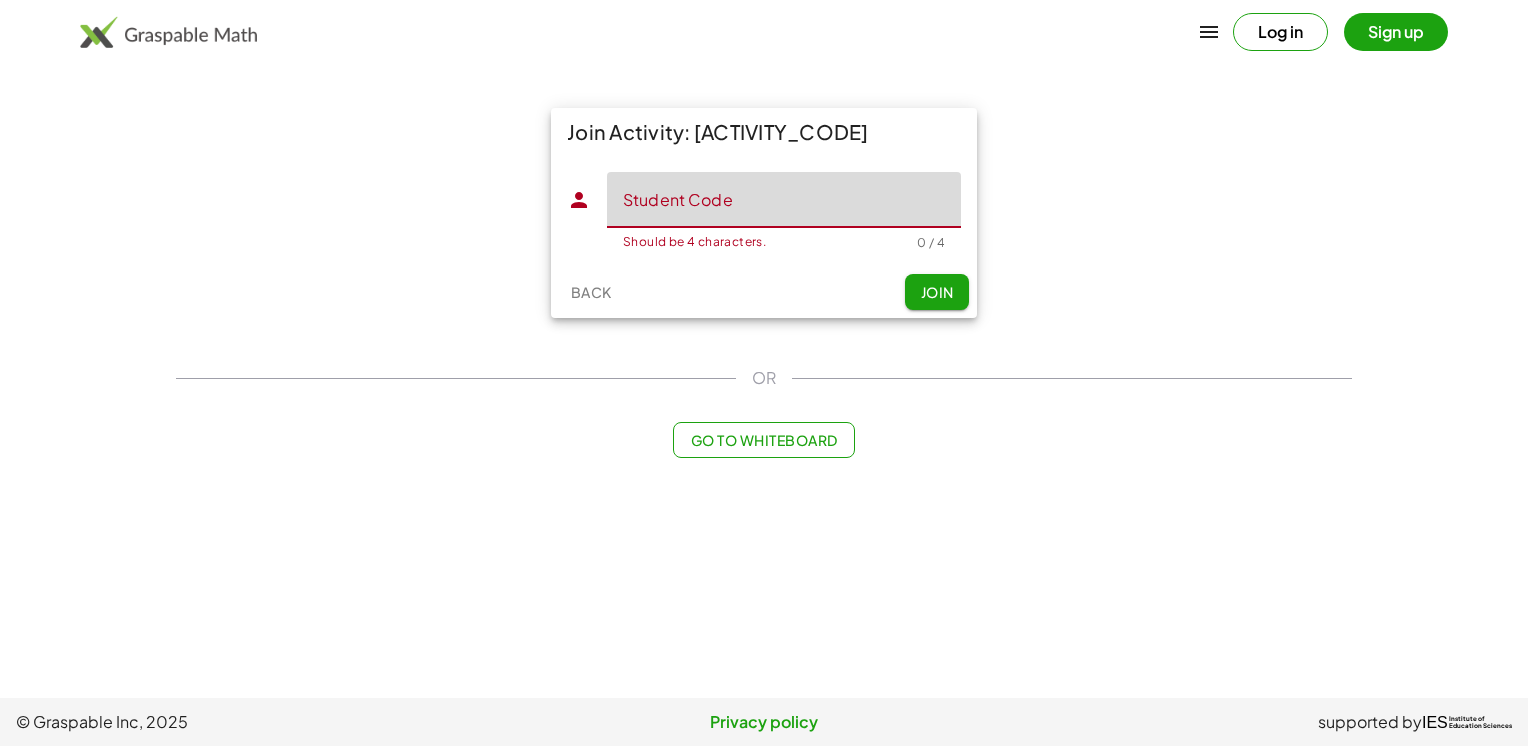click on "Student Code" 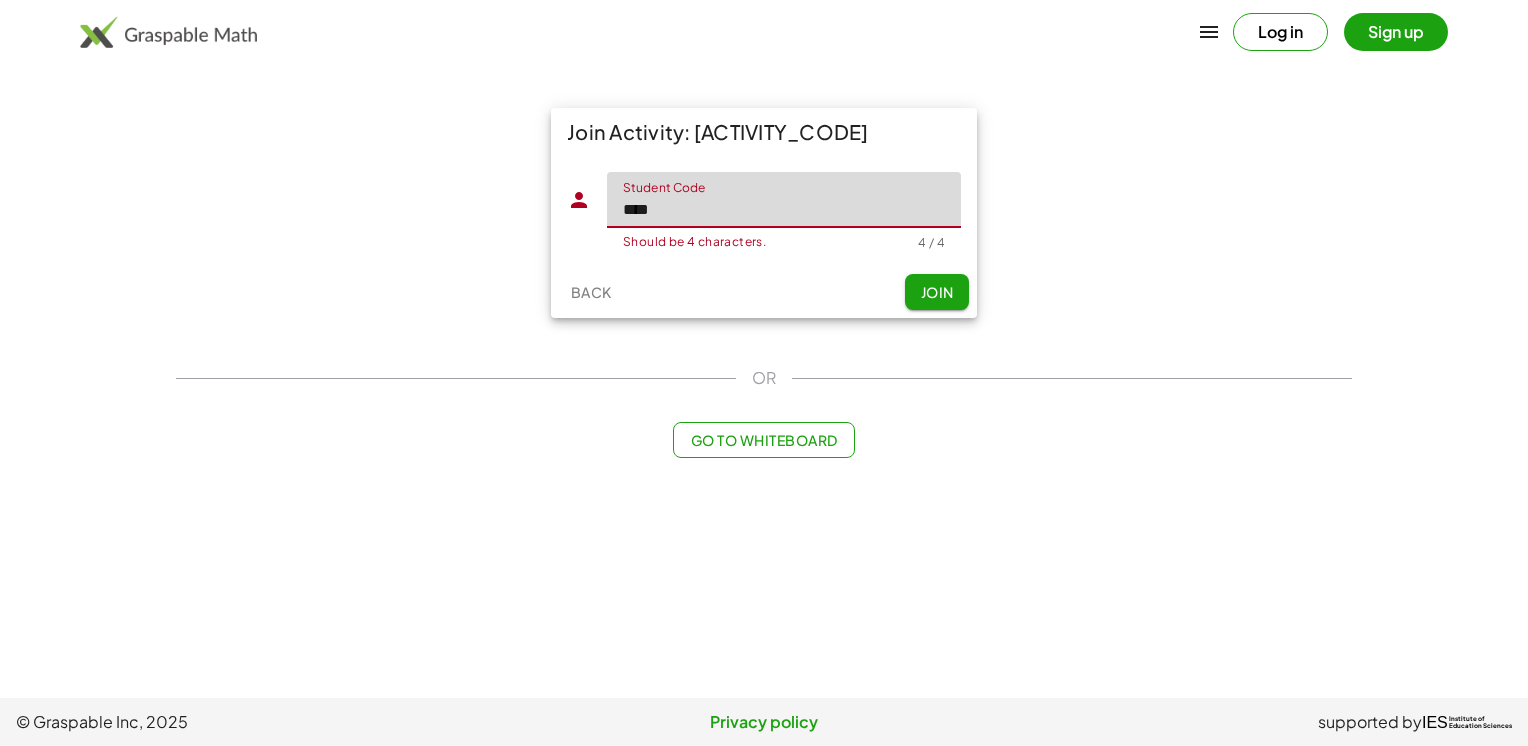 type on "****" 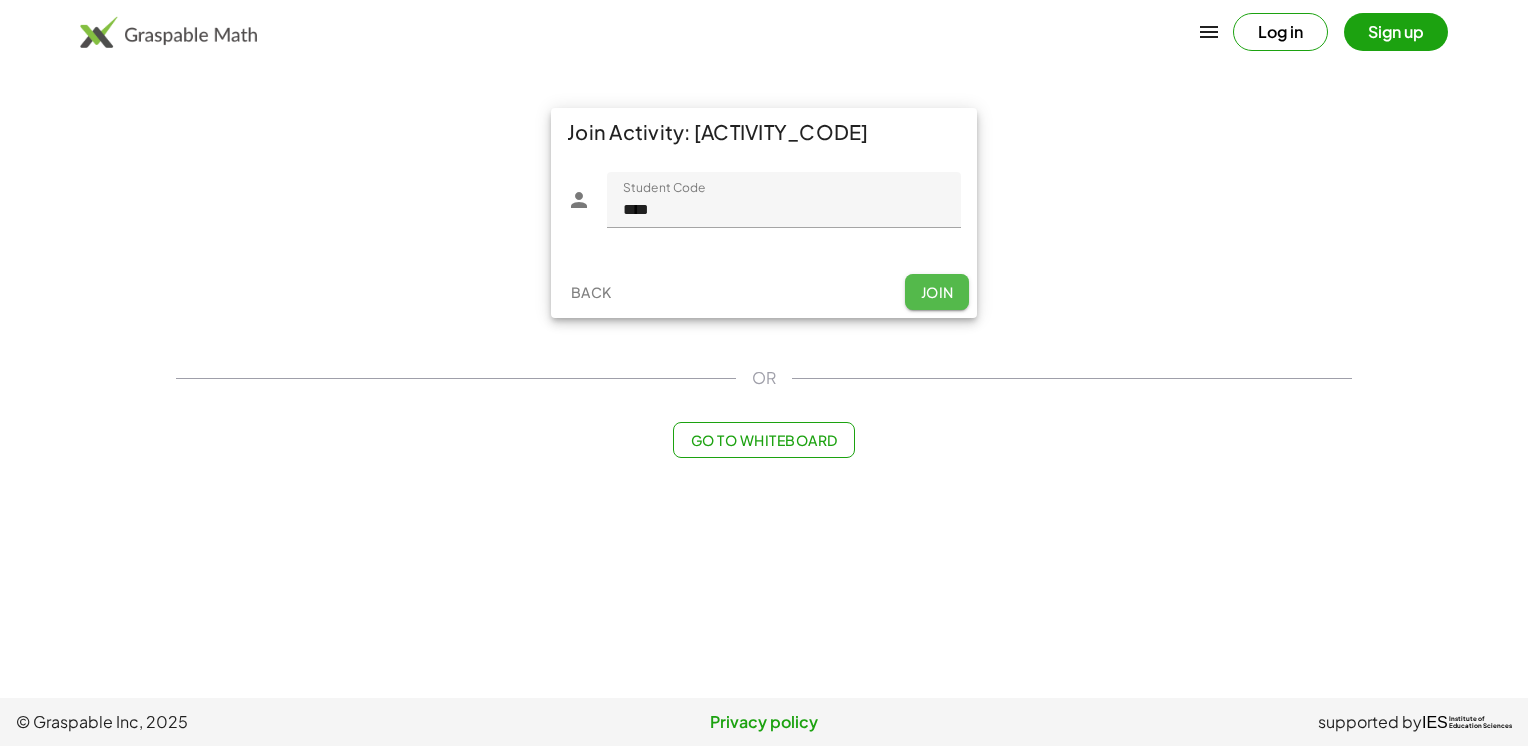 click on "Join" 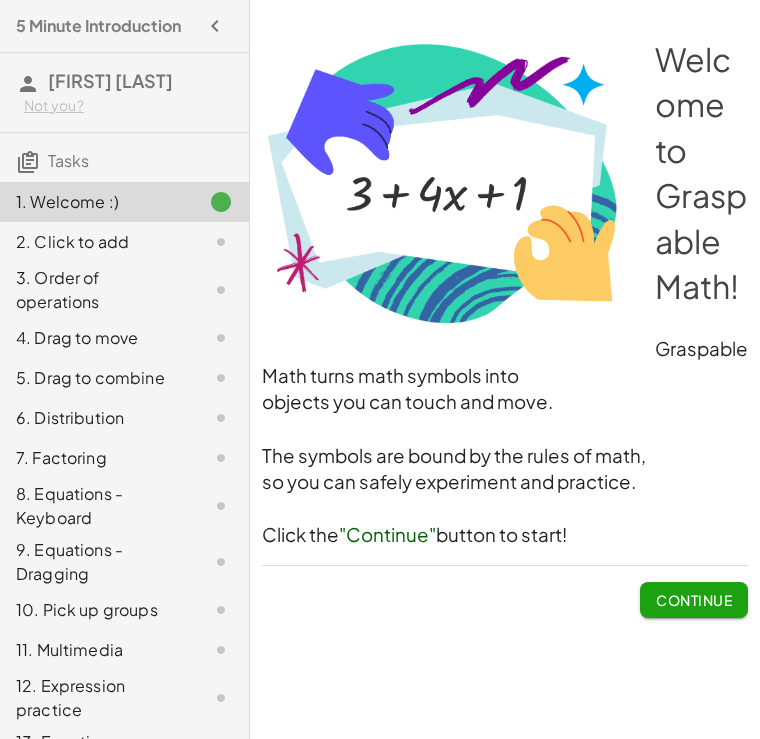 click on "Continue" 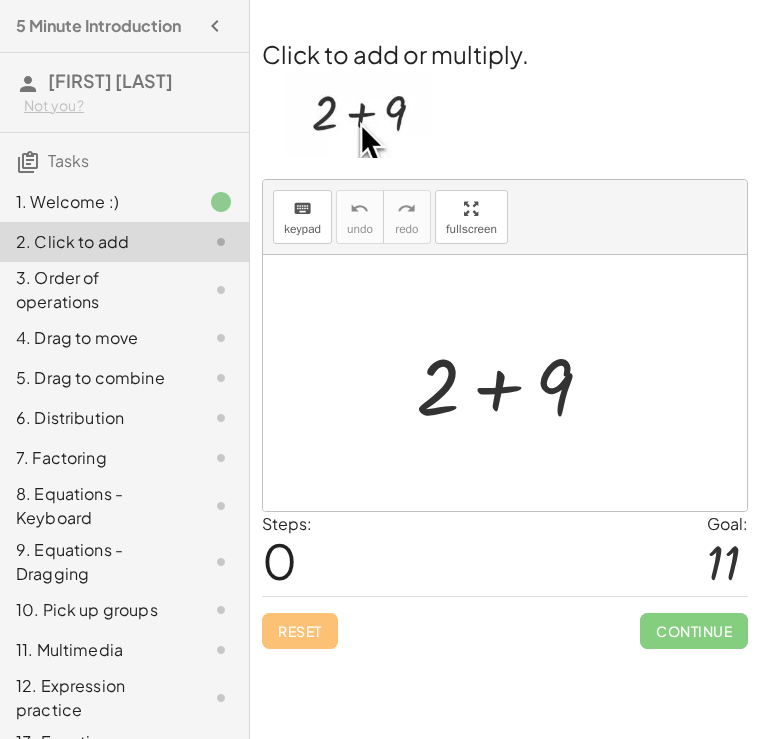 click at bounding box center (512, 383) 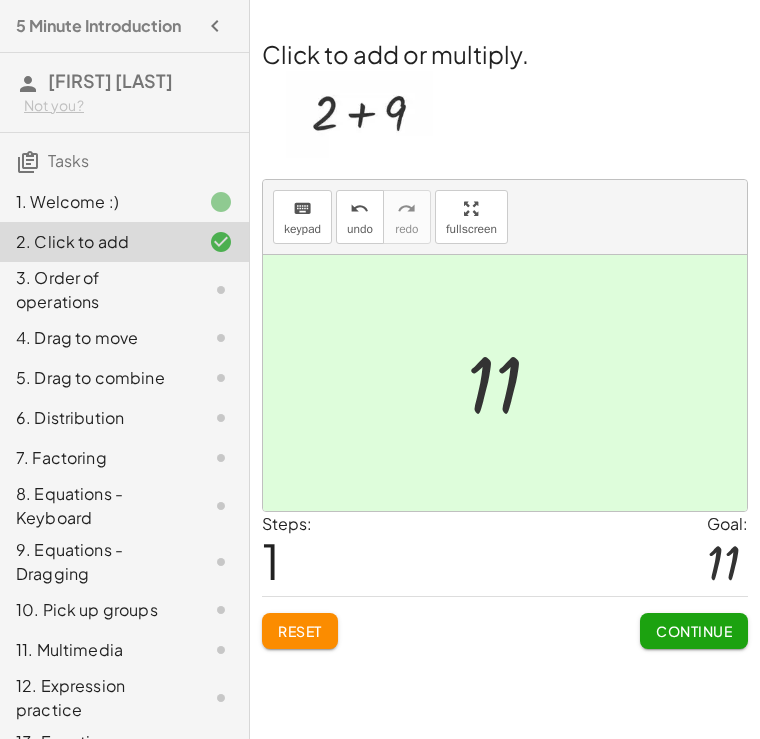 click on "Continue" 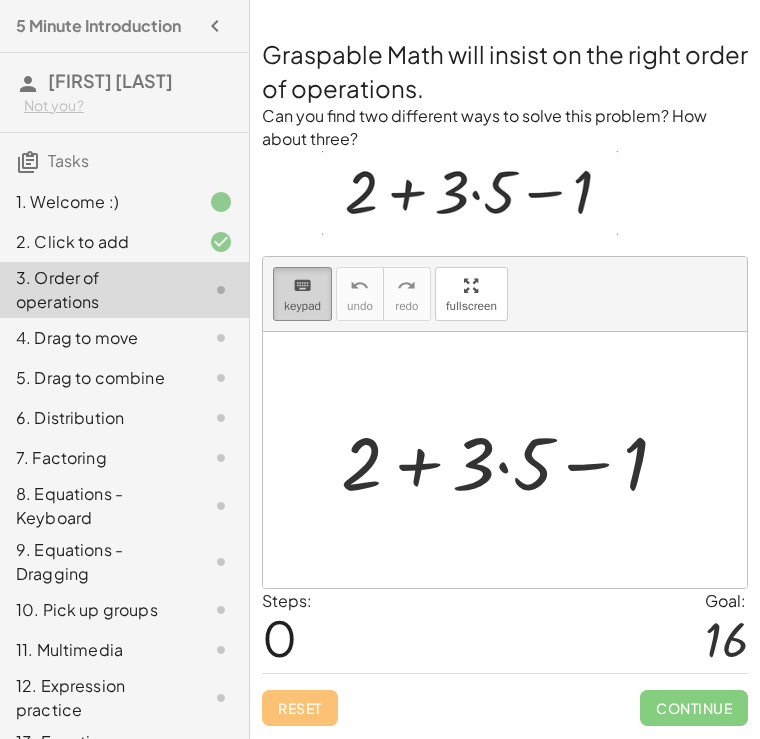 click on "keypad" at bounding box center (302, 306) 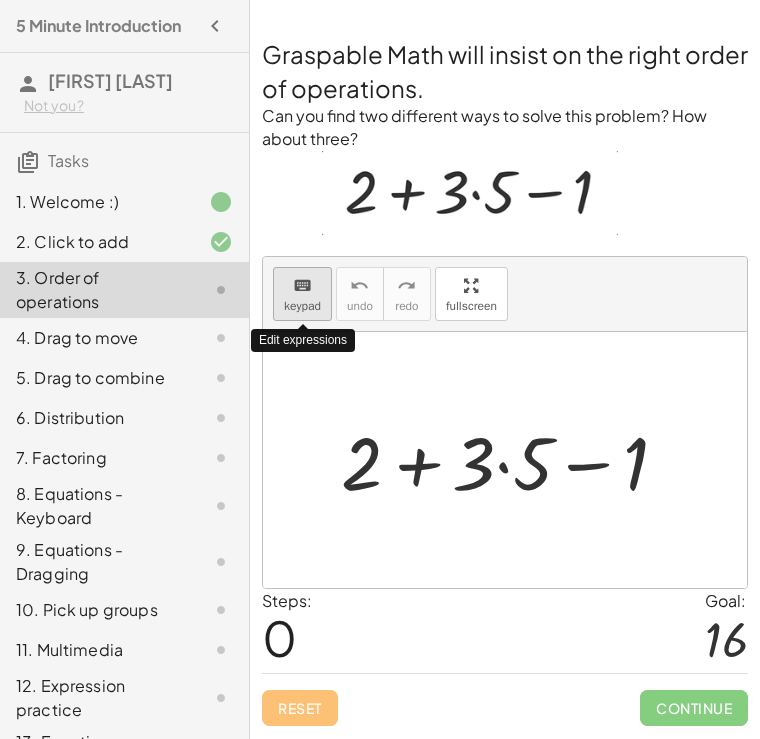 click on "keypad" at bounding box center (302, 306) 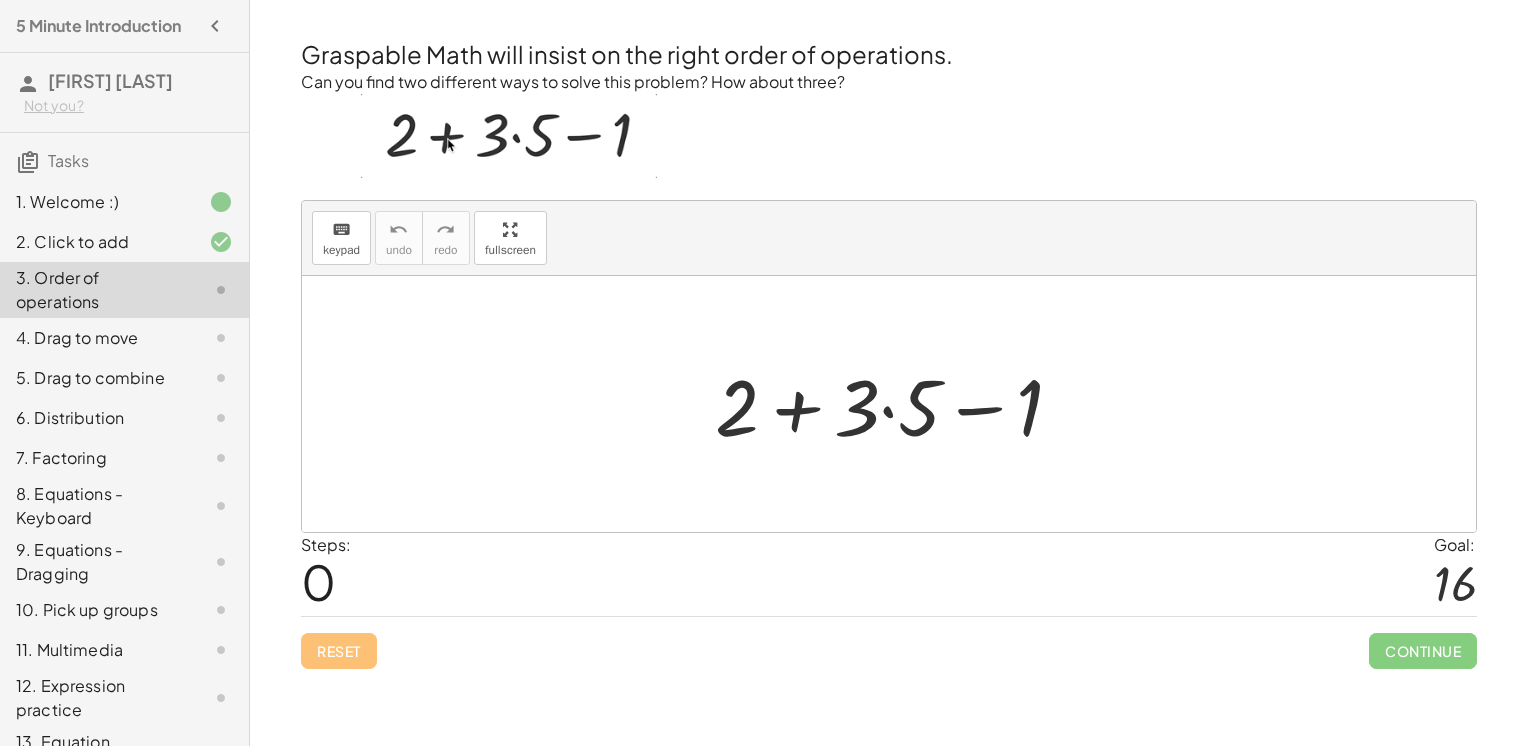 click on "Not you?" 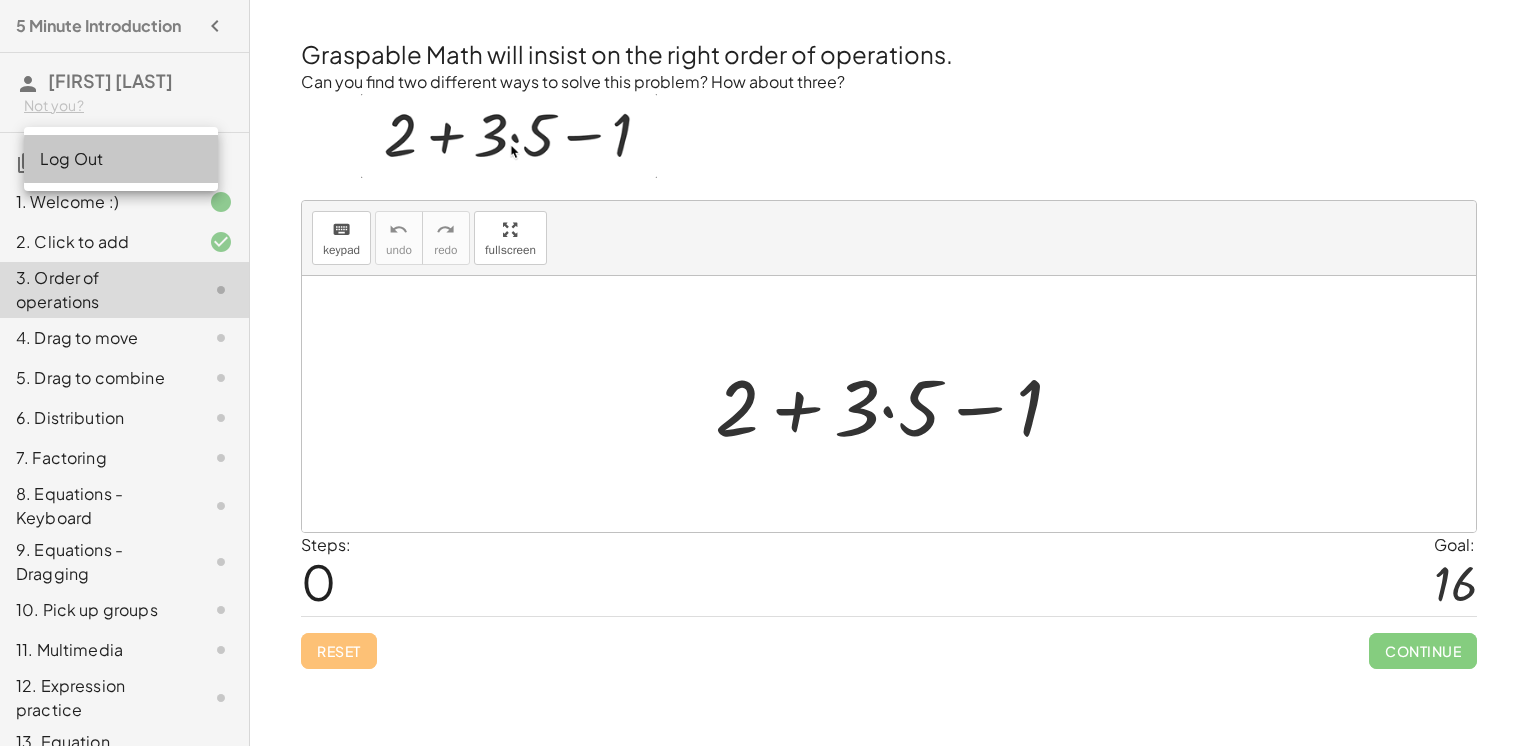 click on "Log Out" 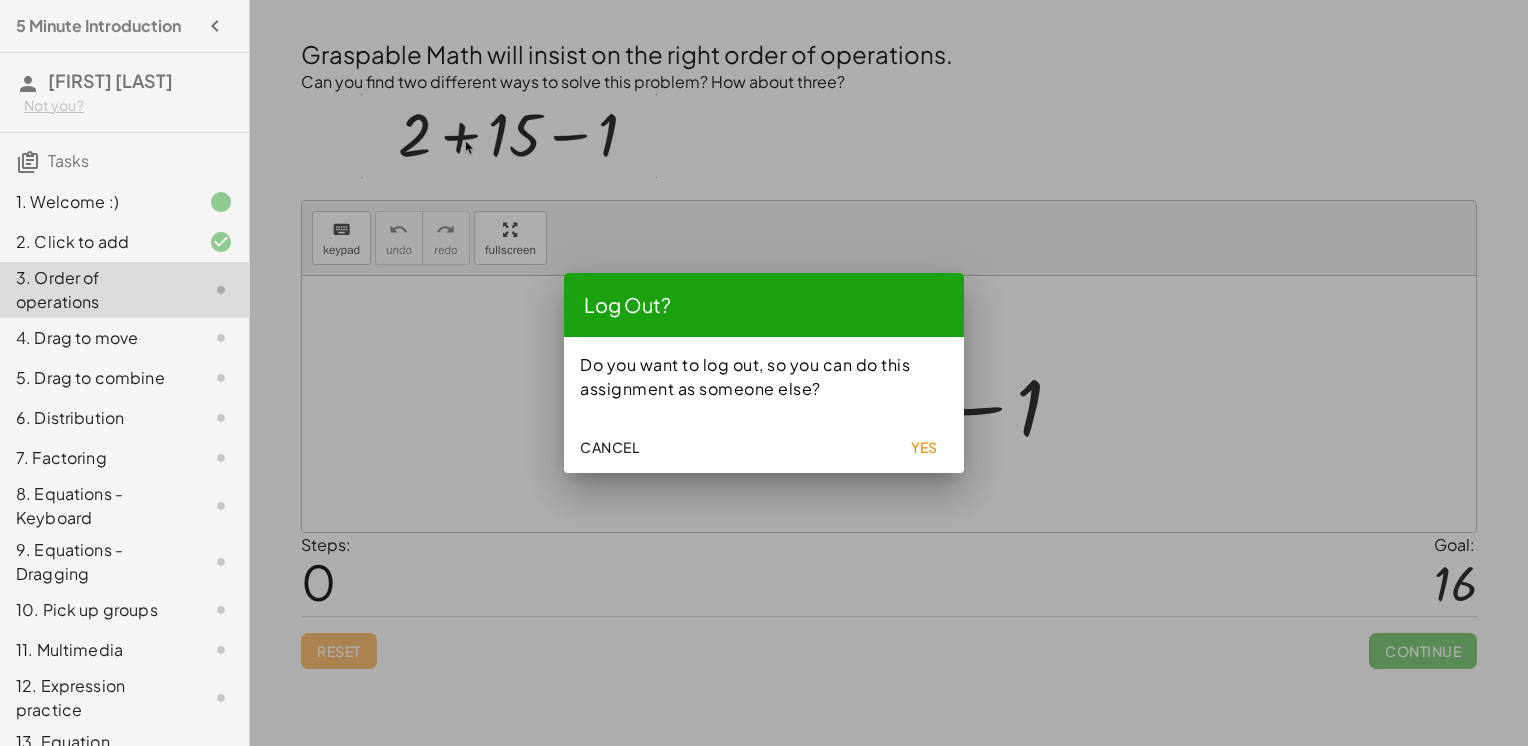 click on "Yes" 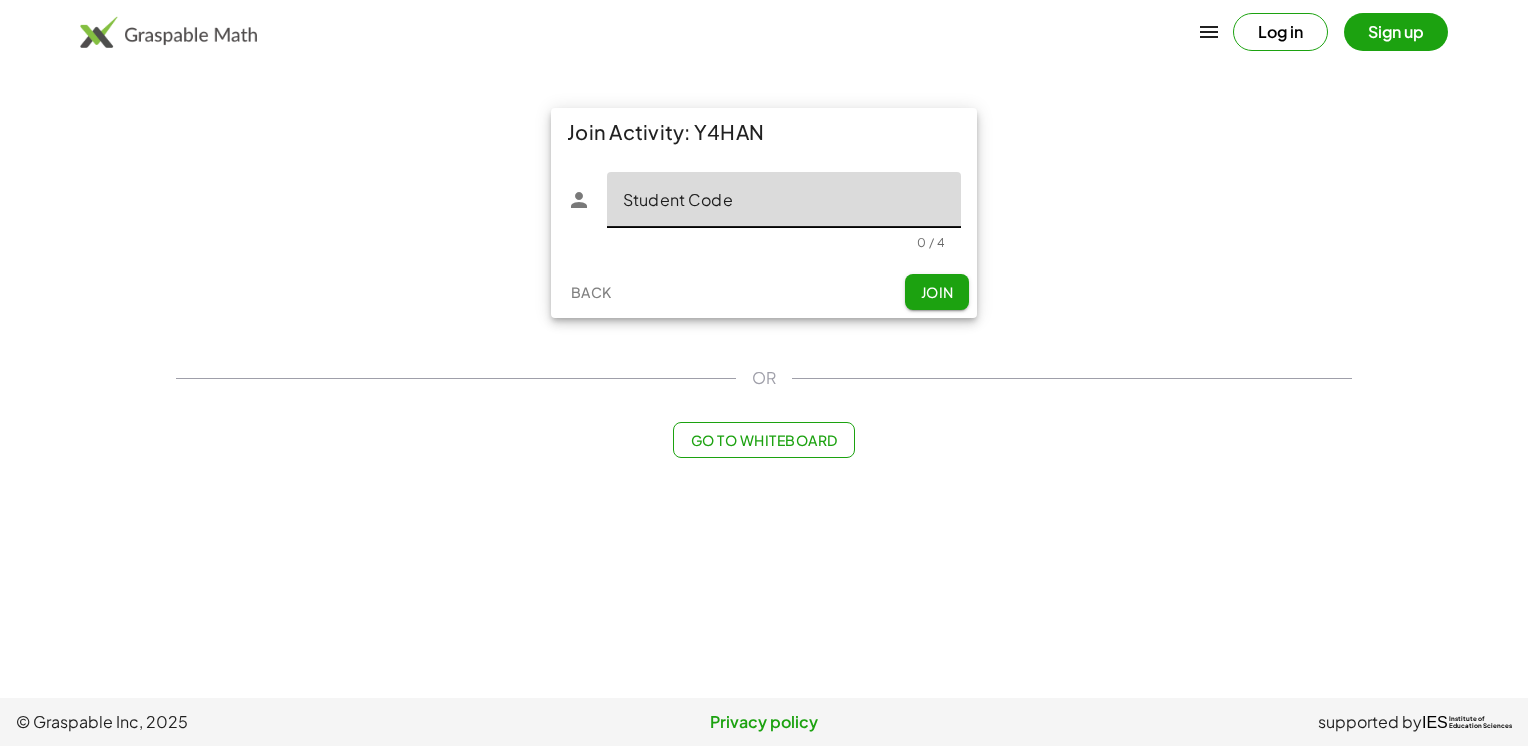 scroll, scrollTop: 0, scrollLeft: 0, axis: both 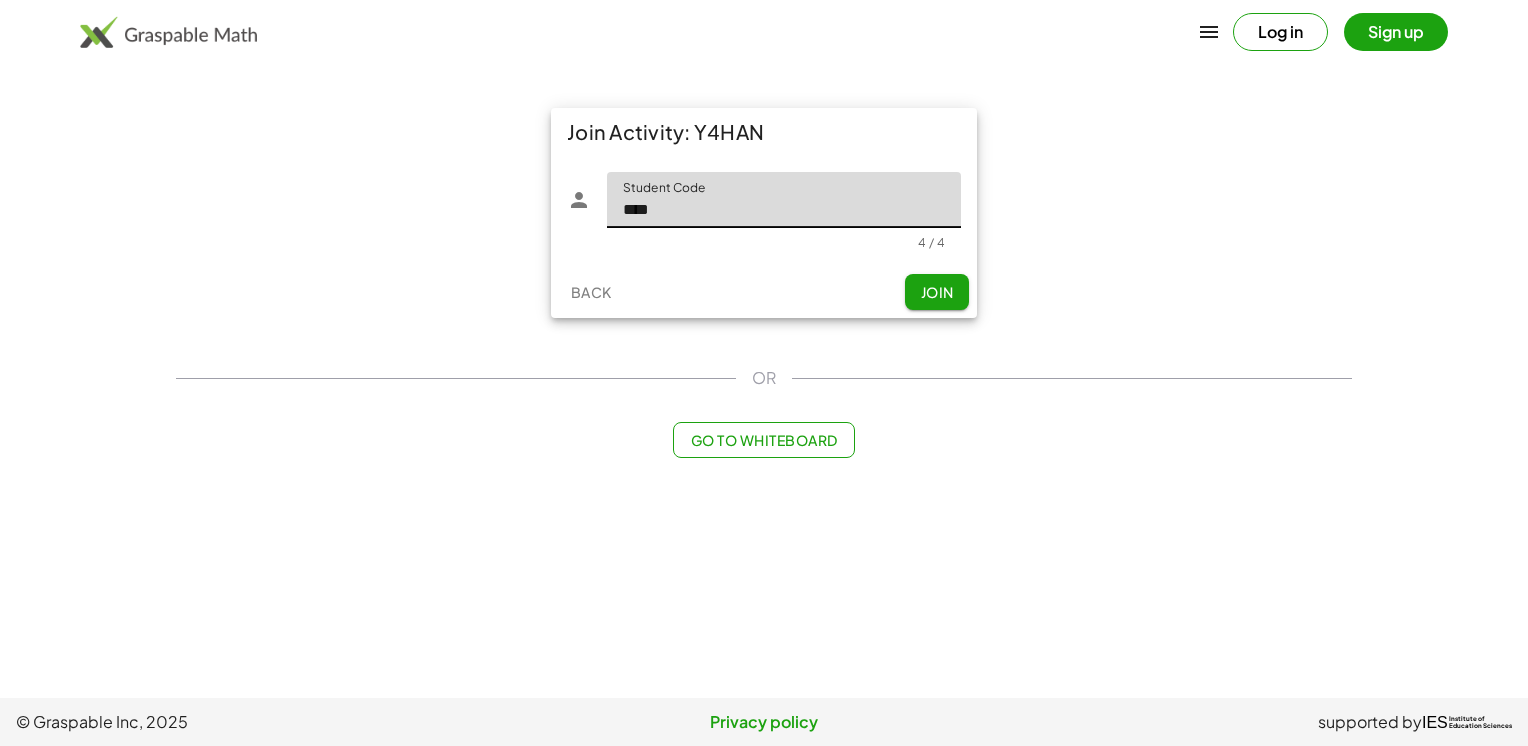 type on "****" 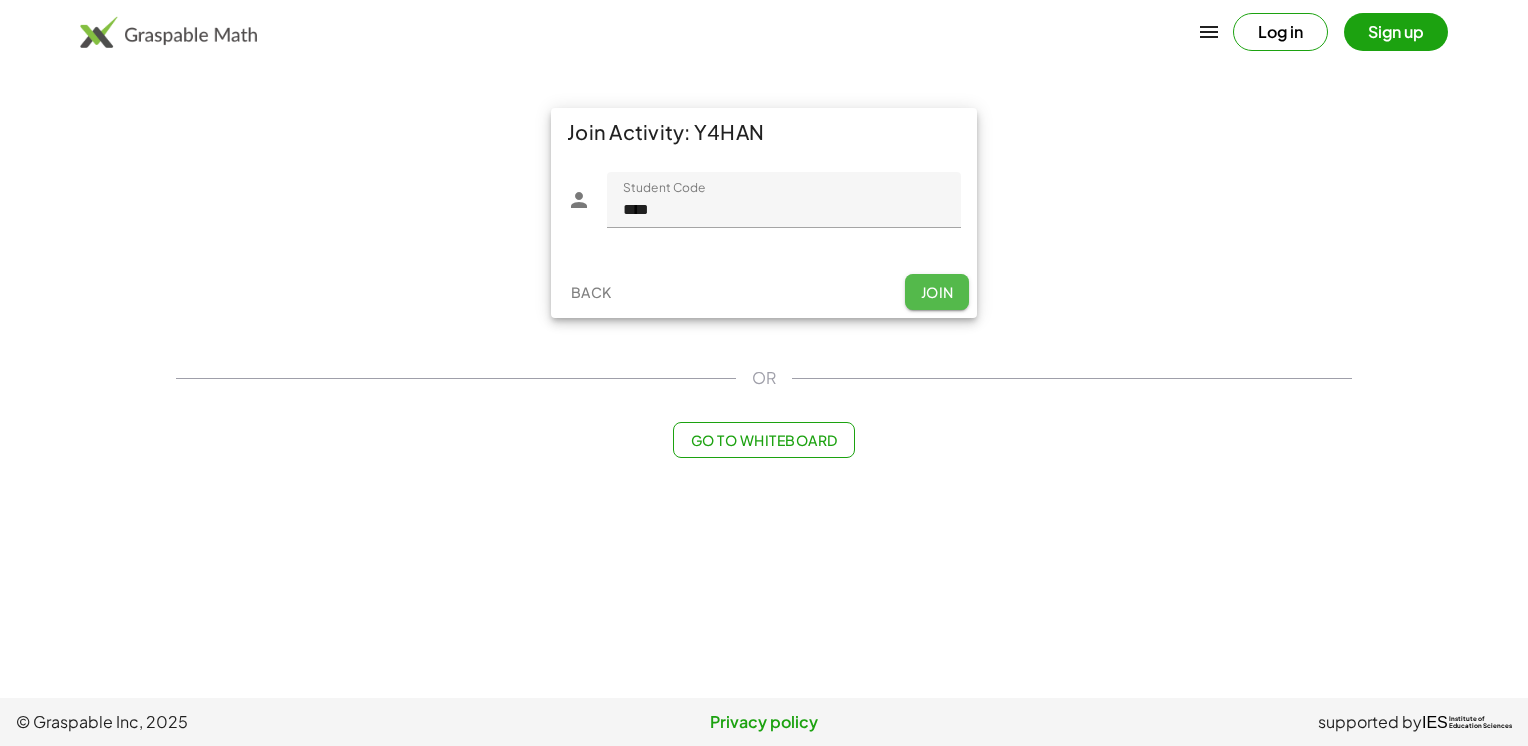 click on "Join" 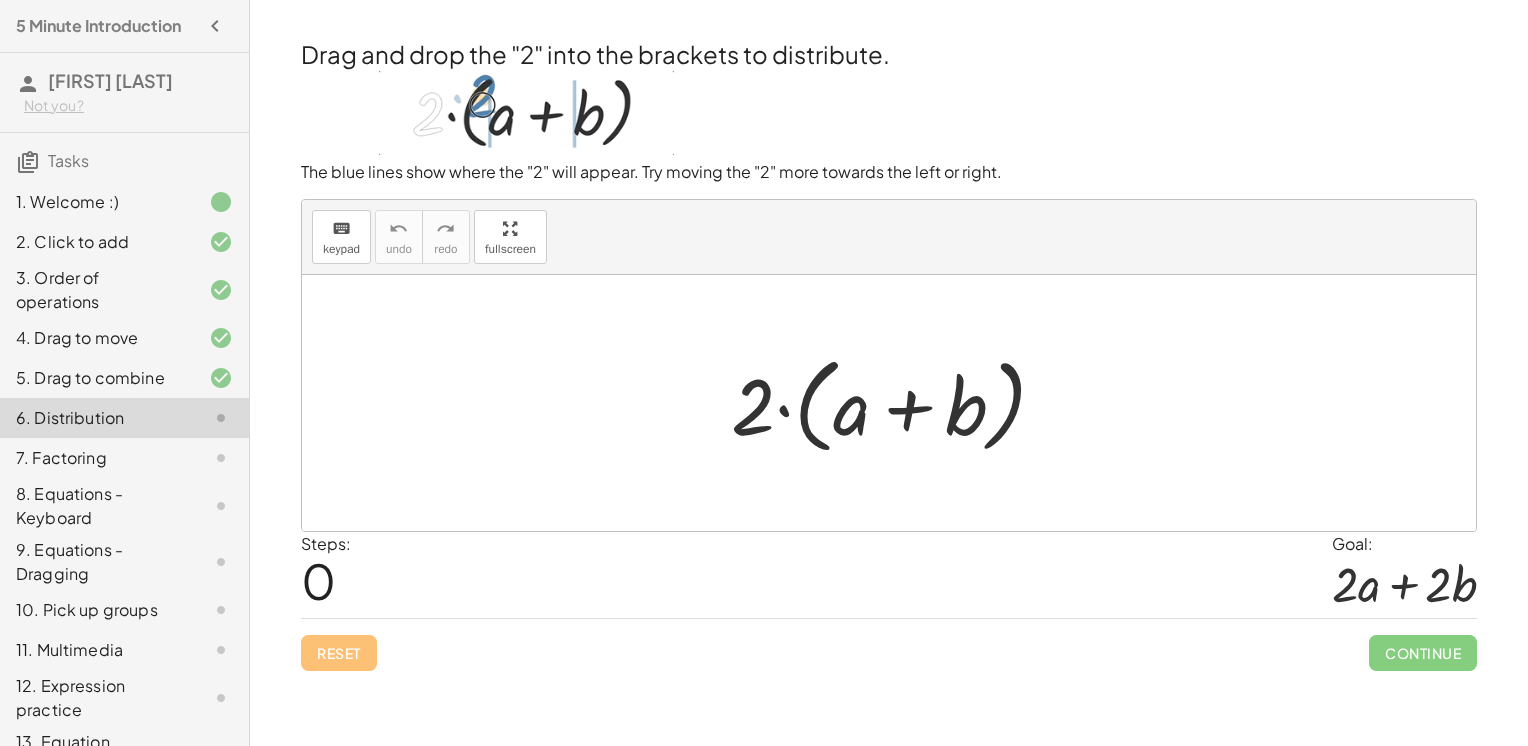 click on "Not you?" 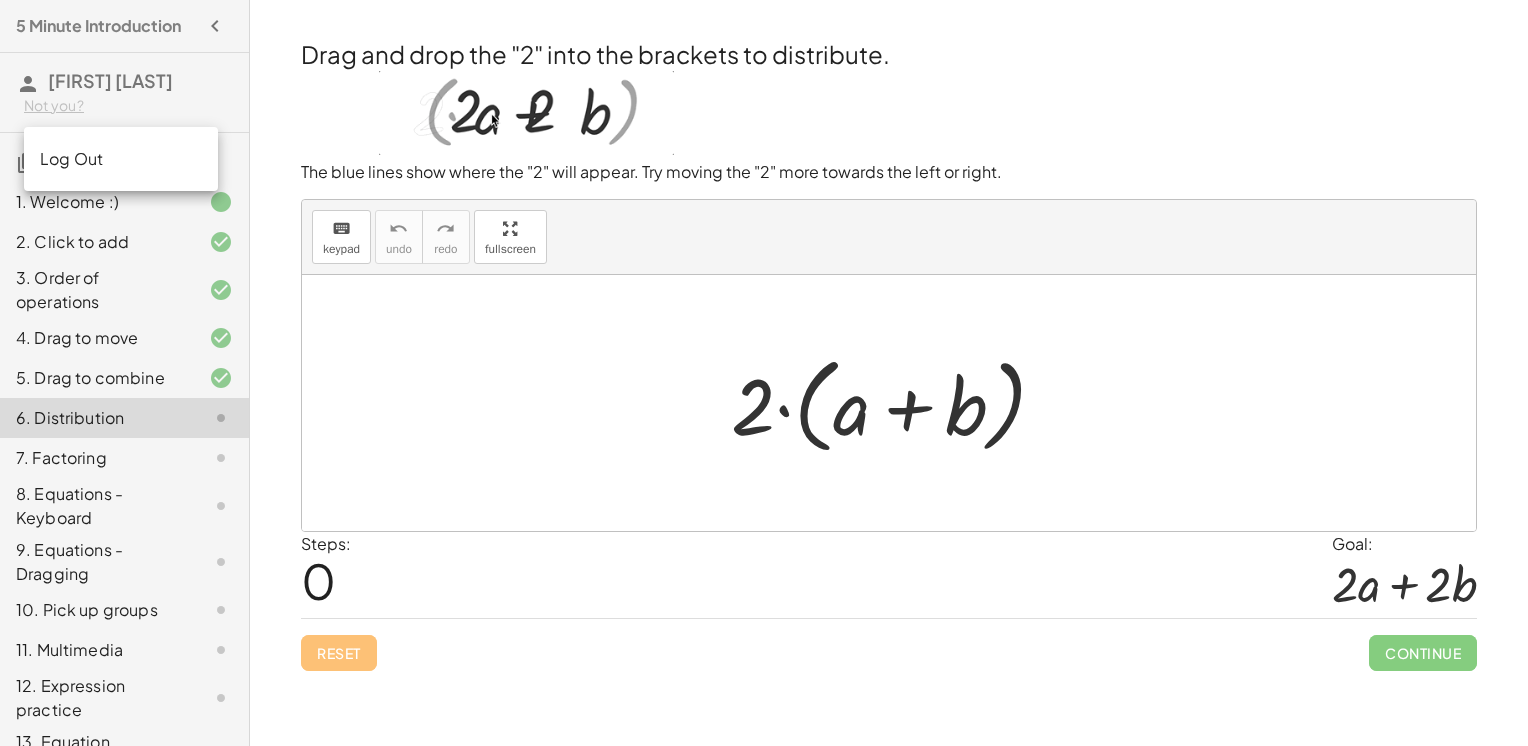 click on "Log Out" 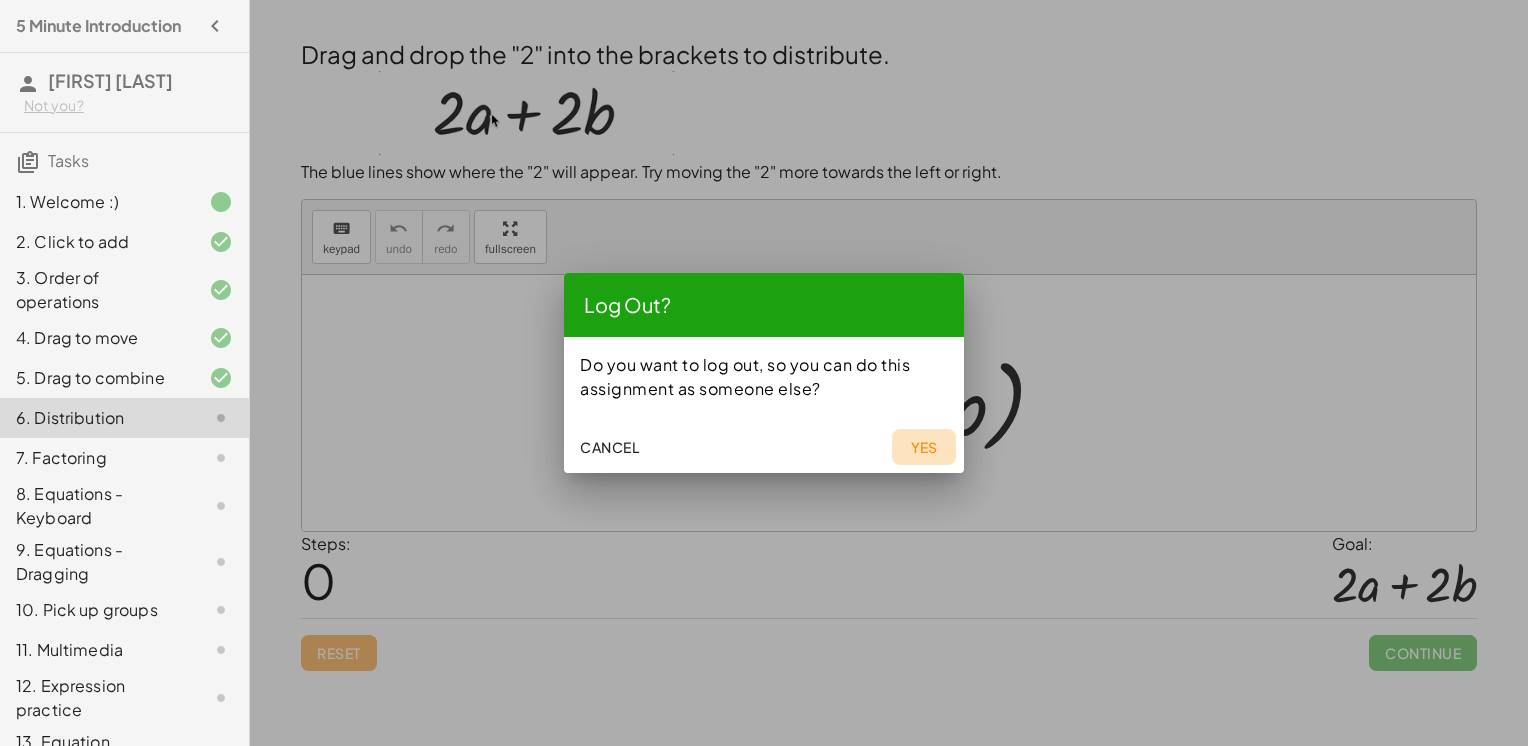 click on "Yes" 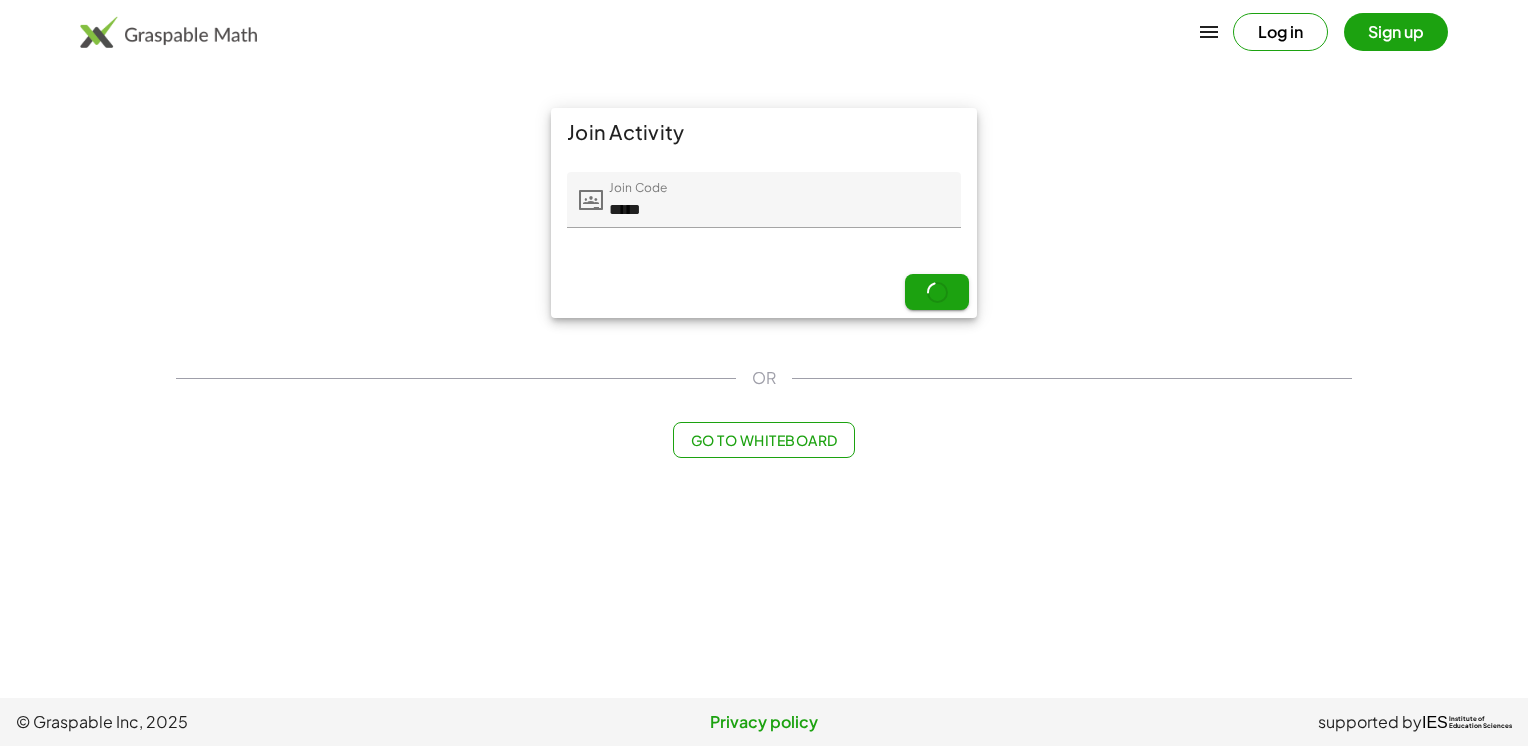 scroll, scrollTop: 0, scrollLeft: 0, axis: both 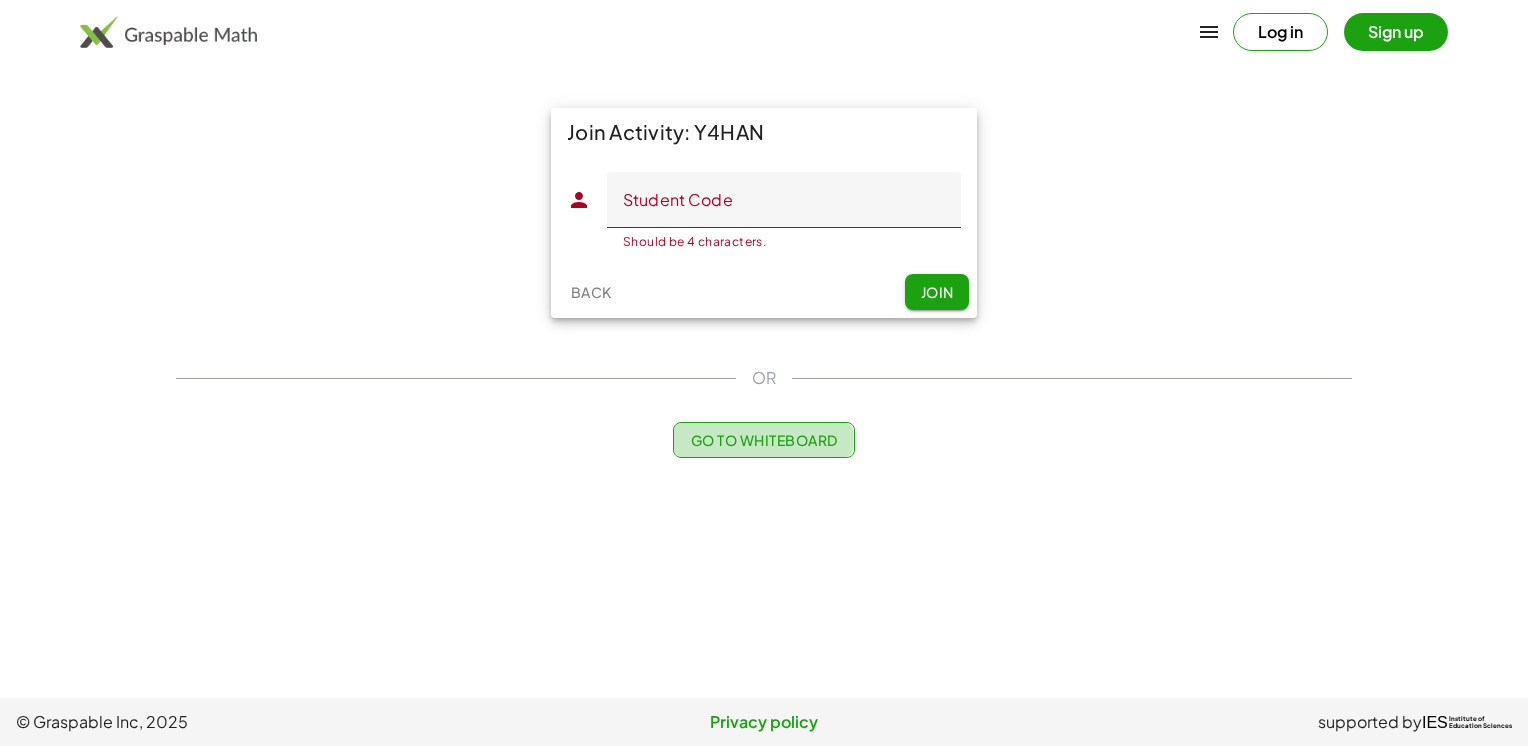 click on "Go to Whiteboard" 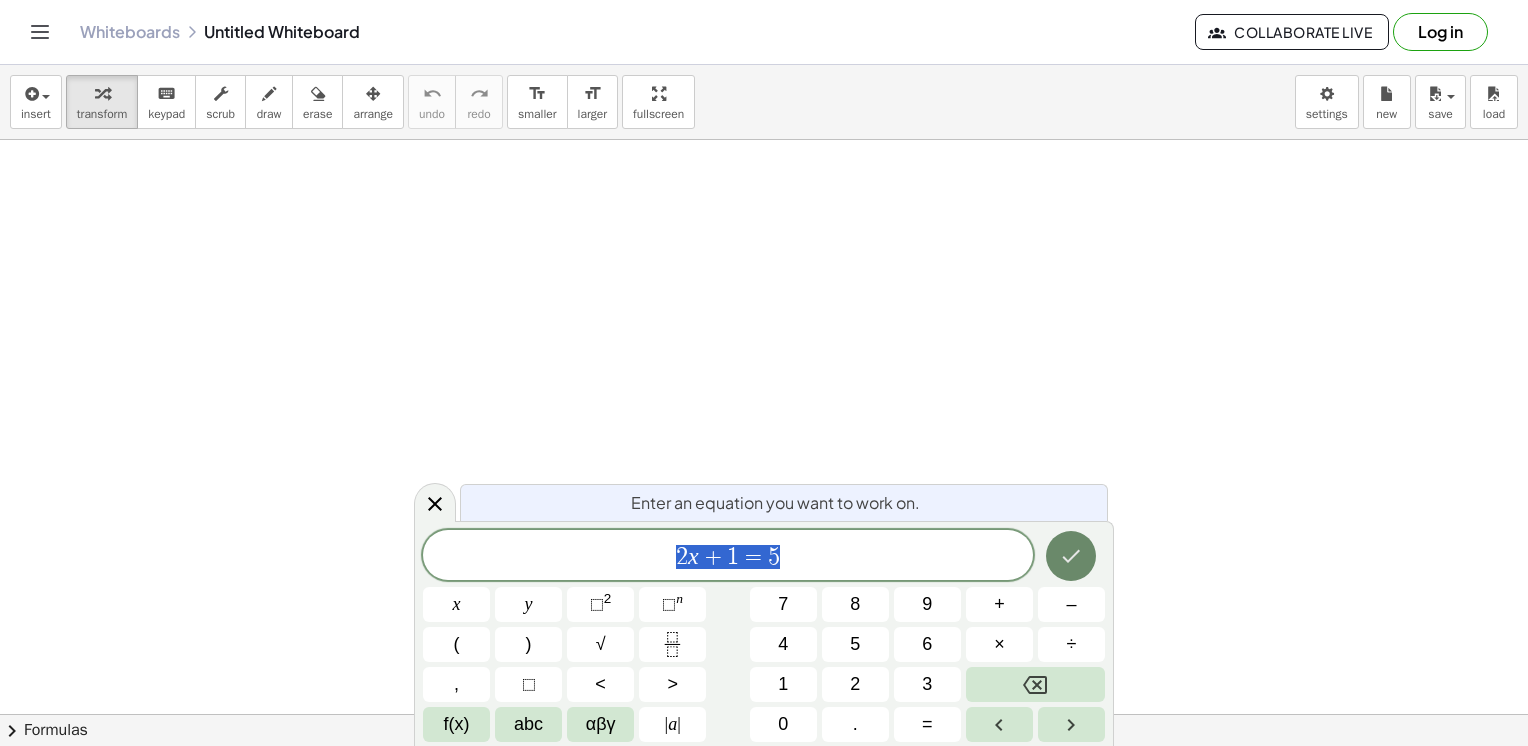 click 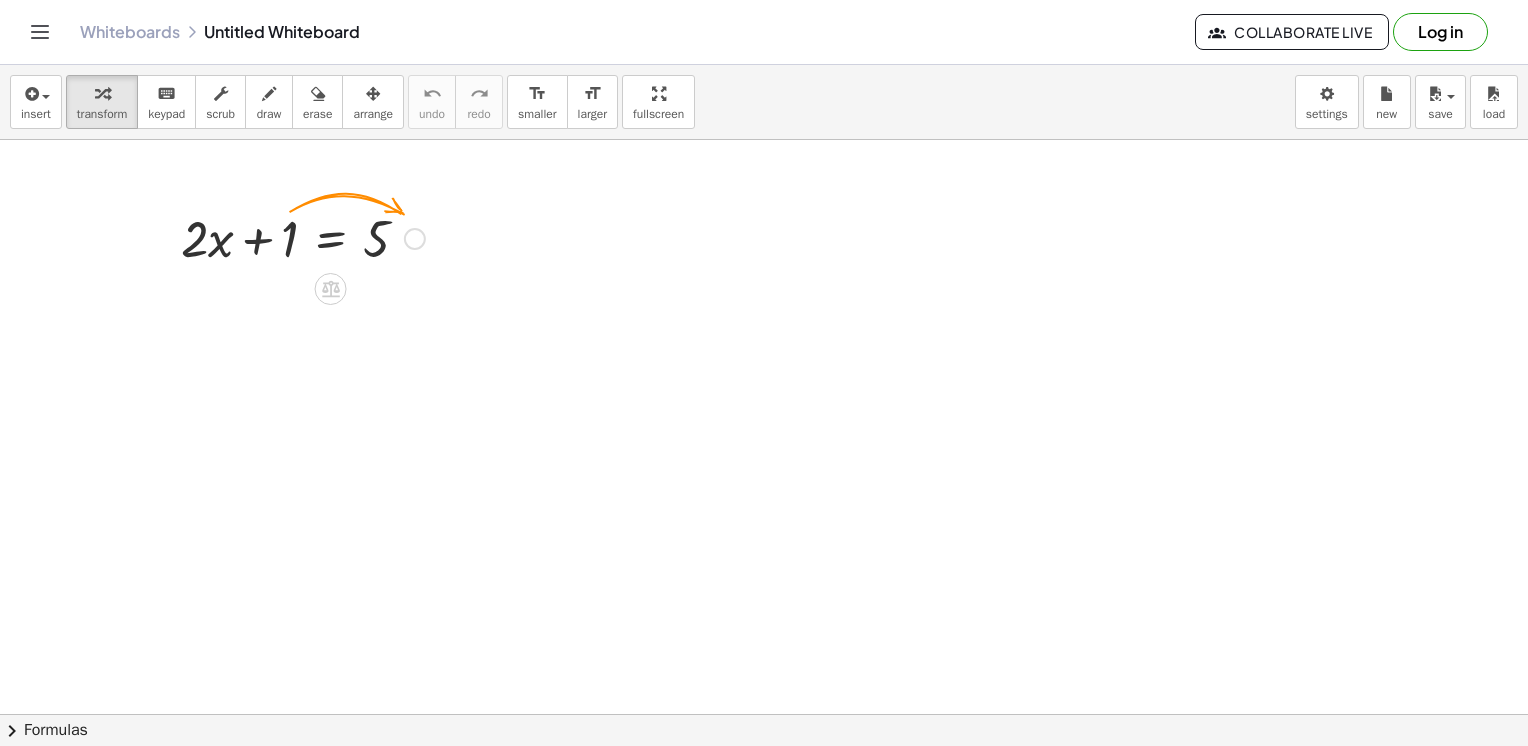 click at bounding box center [303, 237] 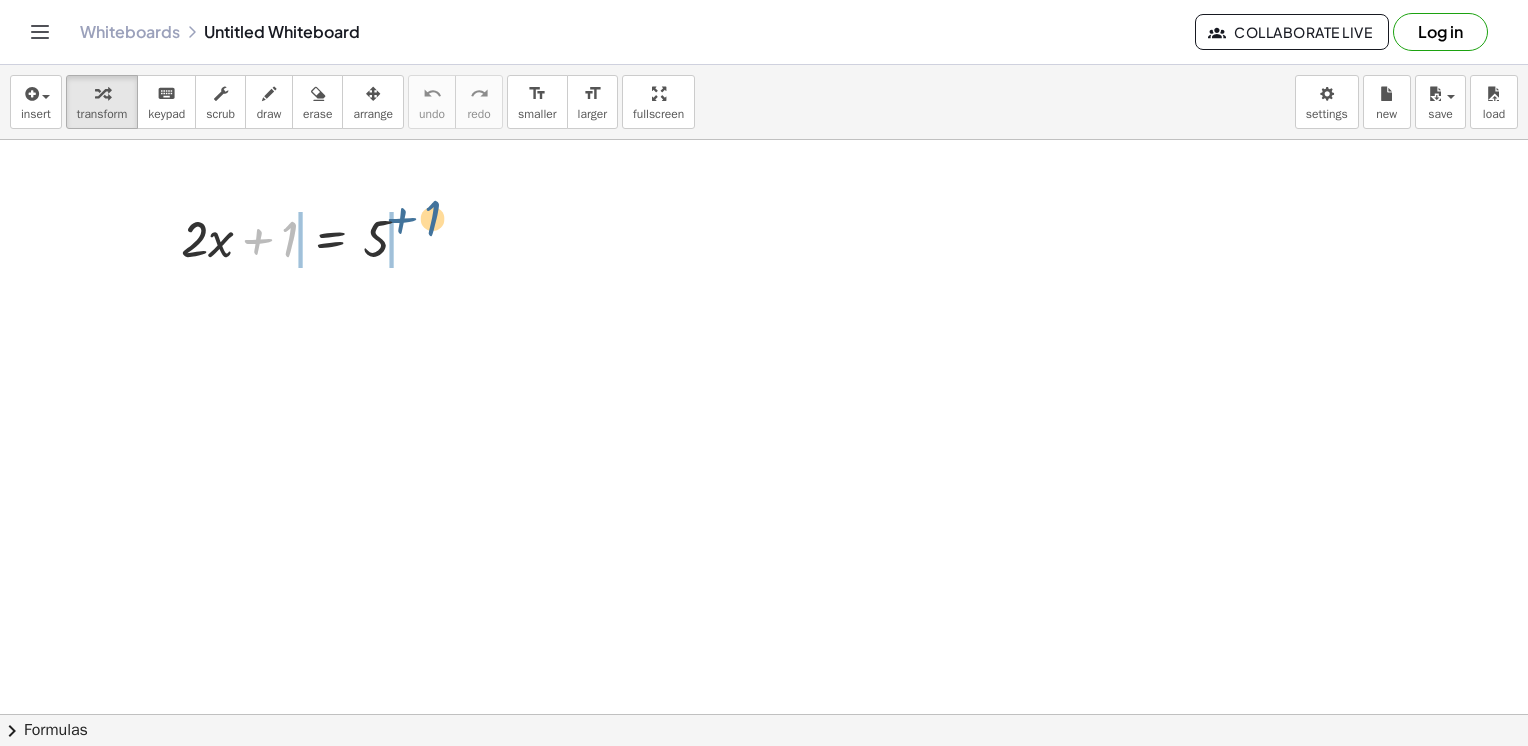 drag, startPoint x: 296, startPoint y: 245, endPoint x: 444, endPoint y: 225, distance: 149.34523 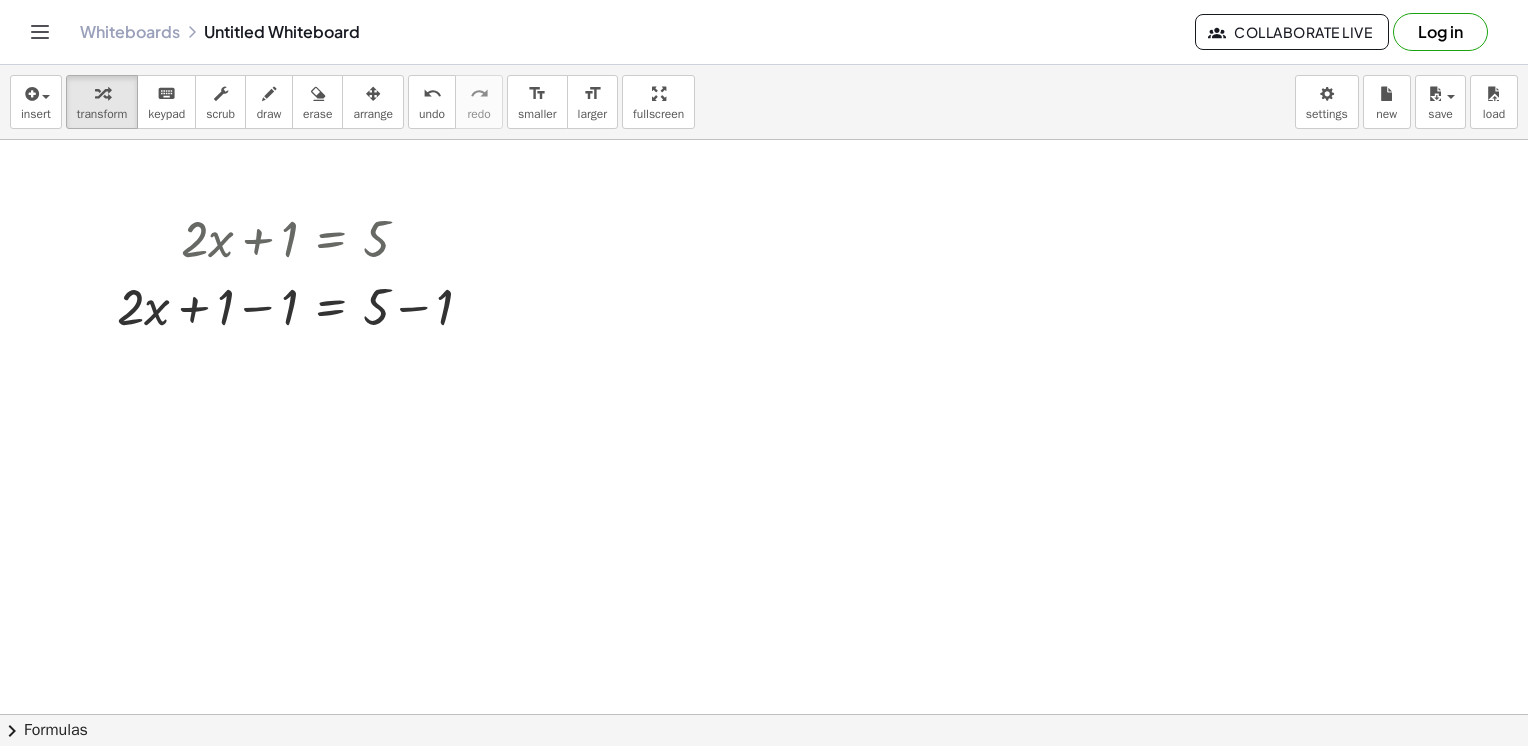 click on "Log in" at bounding box center [1440, 32] 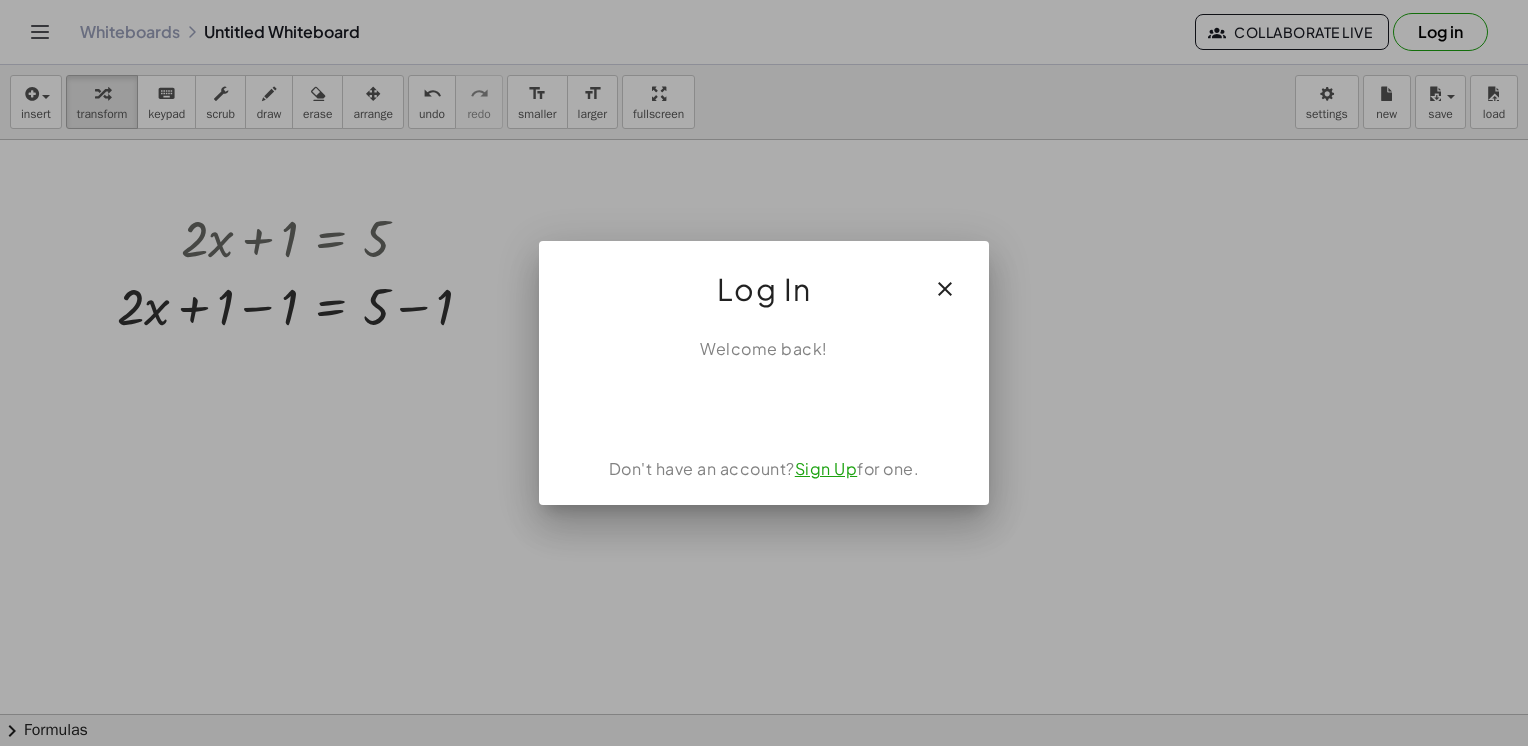click on "Sign Up" at bounding box center (826, 468) 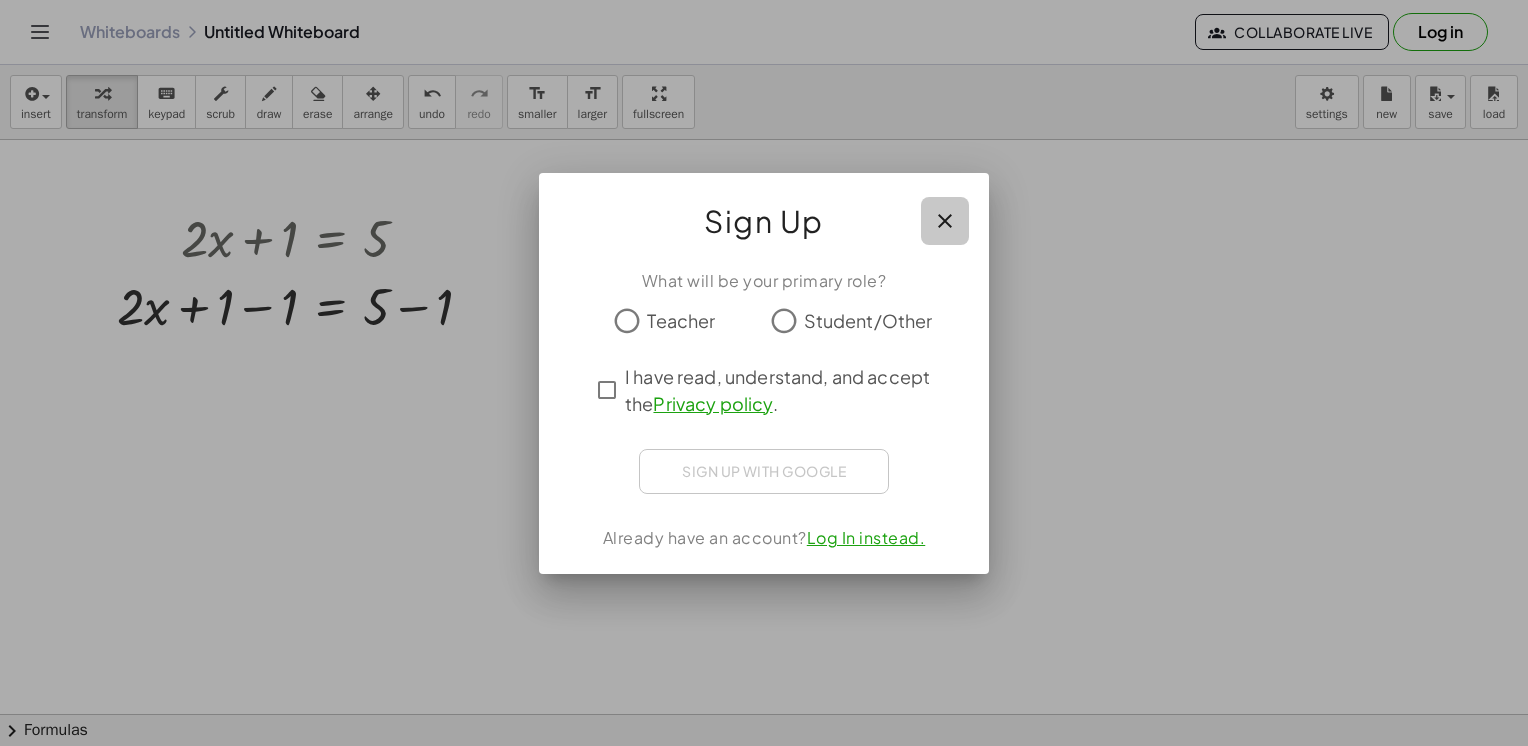 click 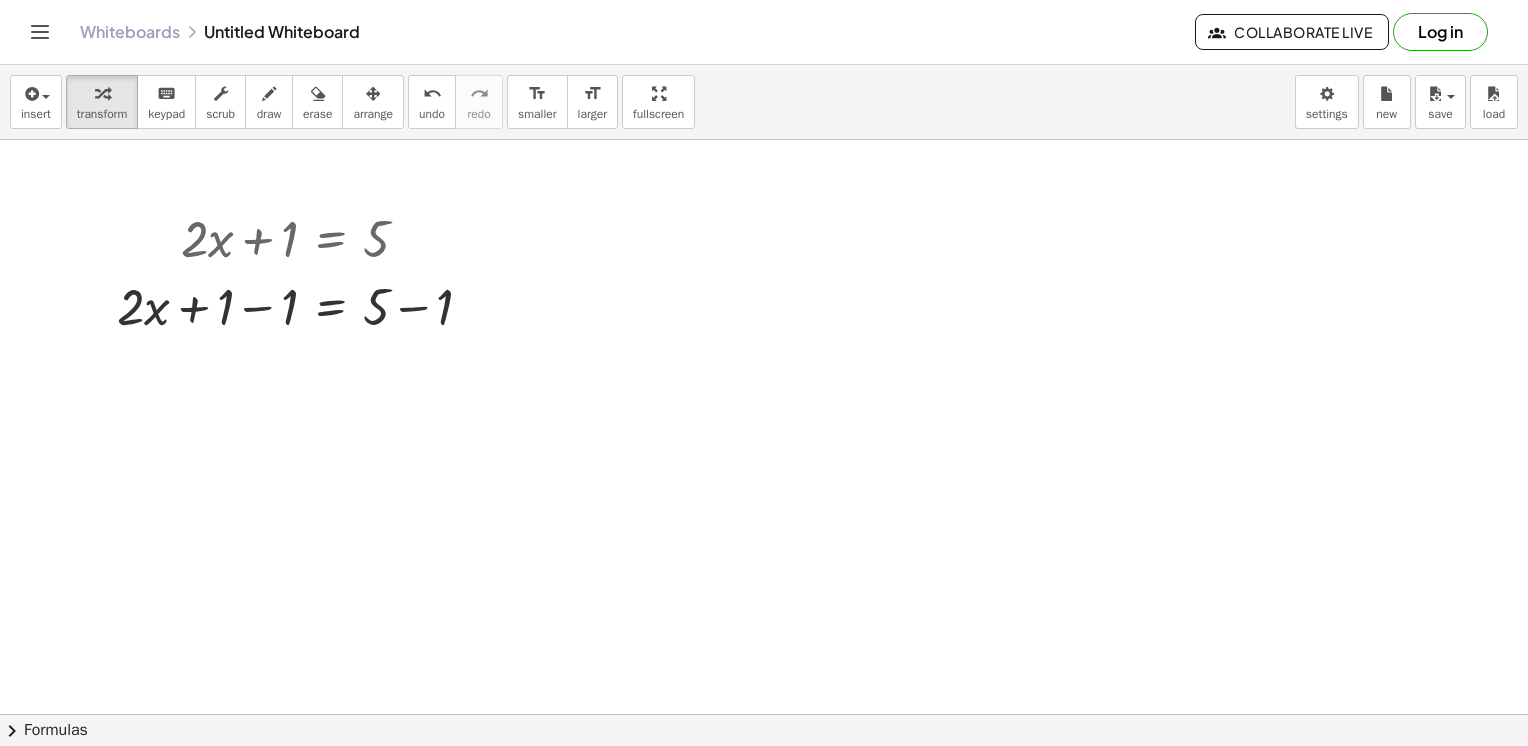 click at bounding box center [764, 780] 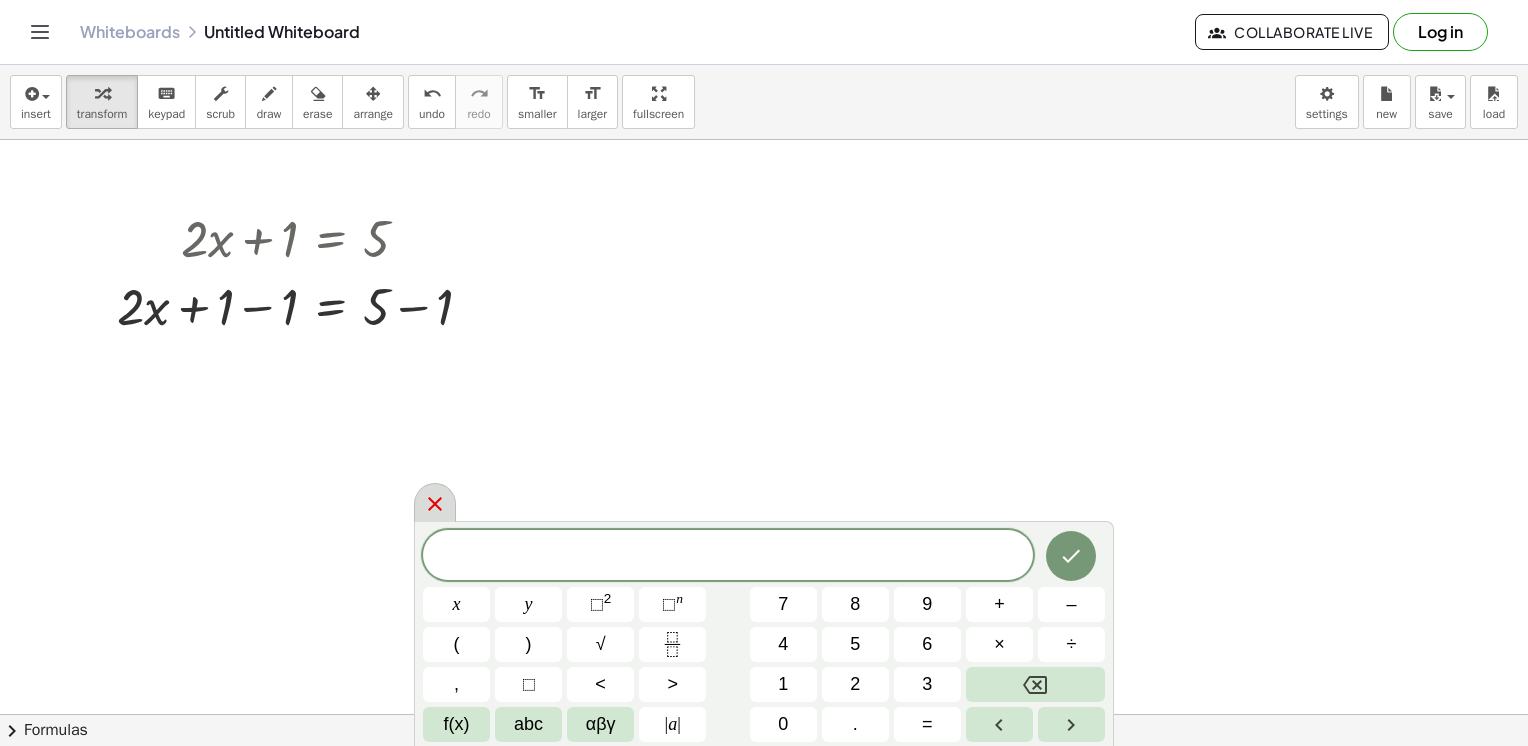 click at bounding box center (435, 502) 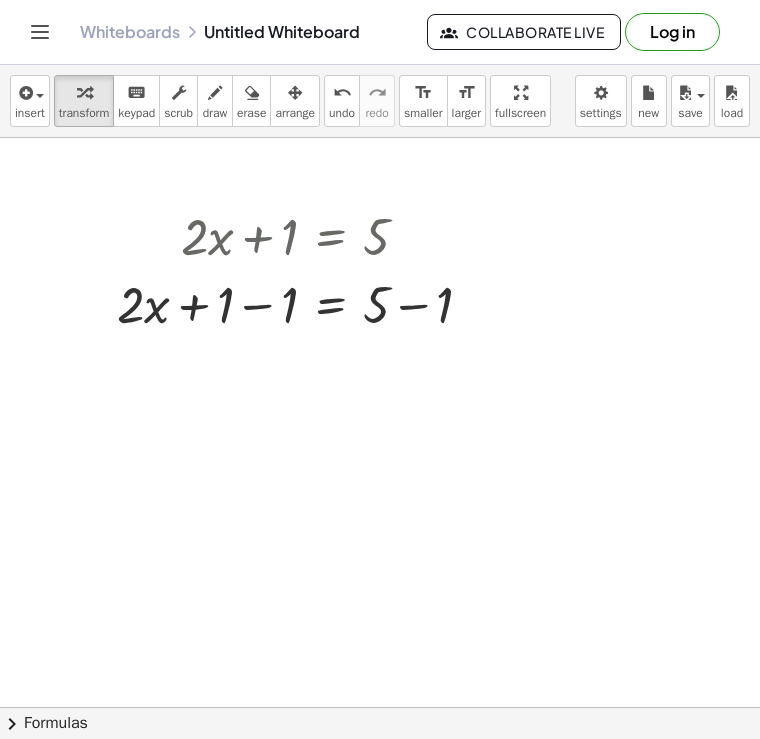 click at bounding box center (40, 32) 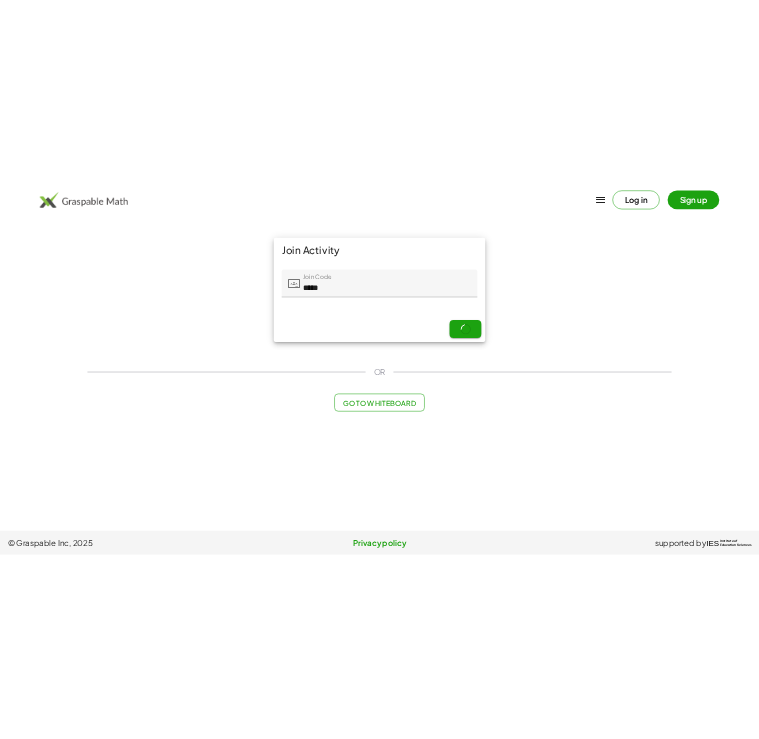 scroll, scrollTop: 0, scrollLeft: 0, axis: both 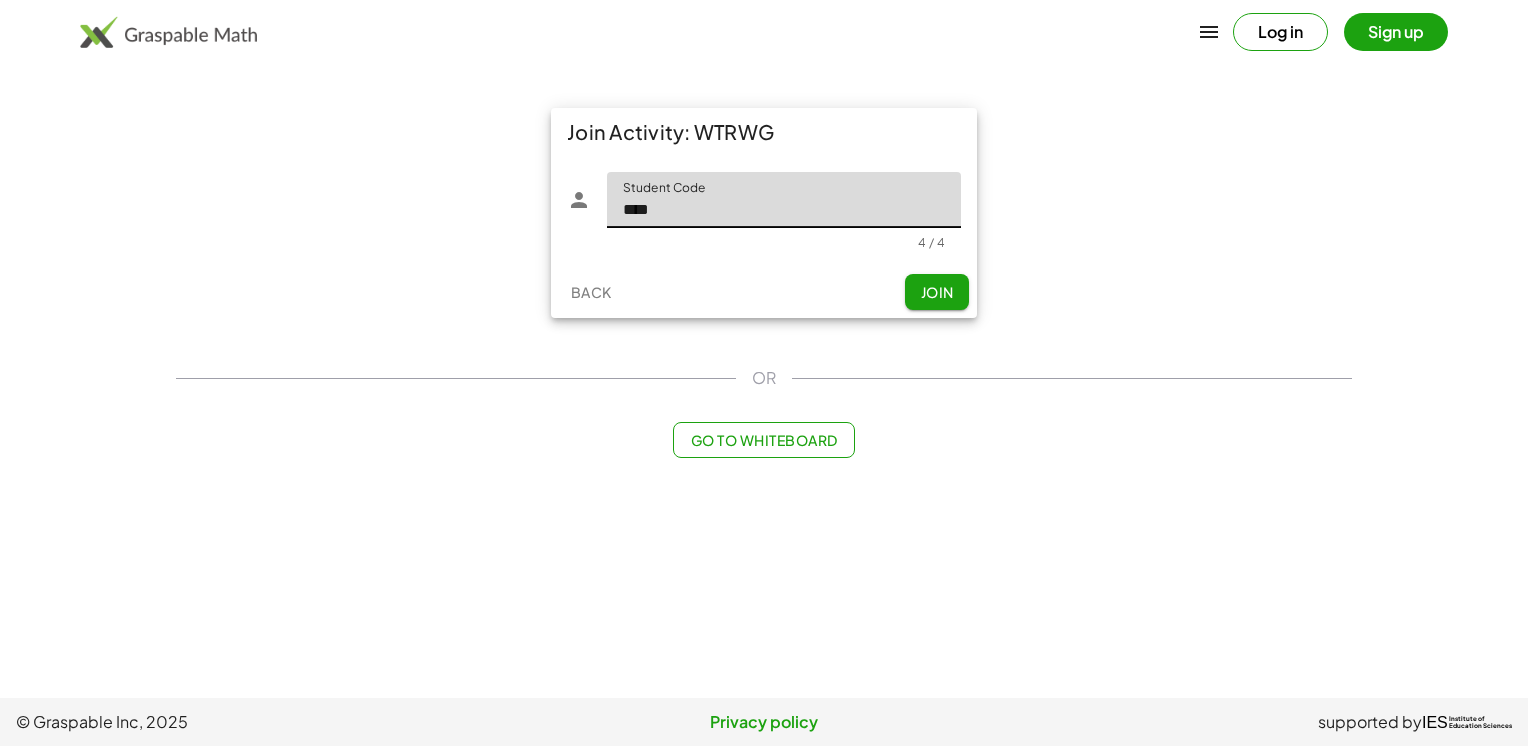 type on "****" 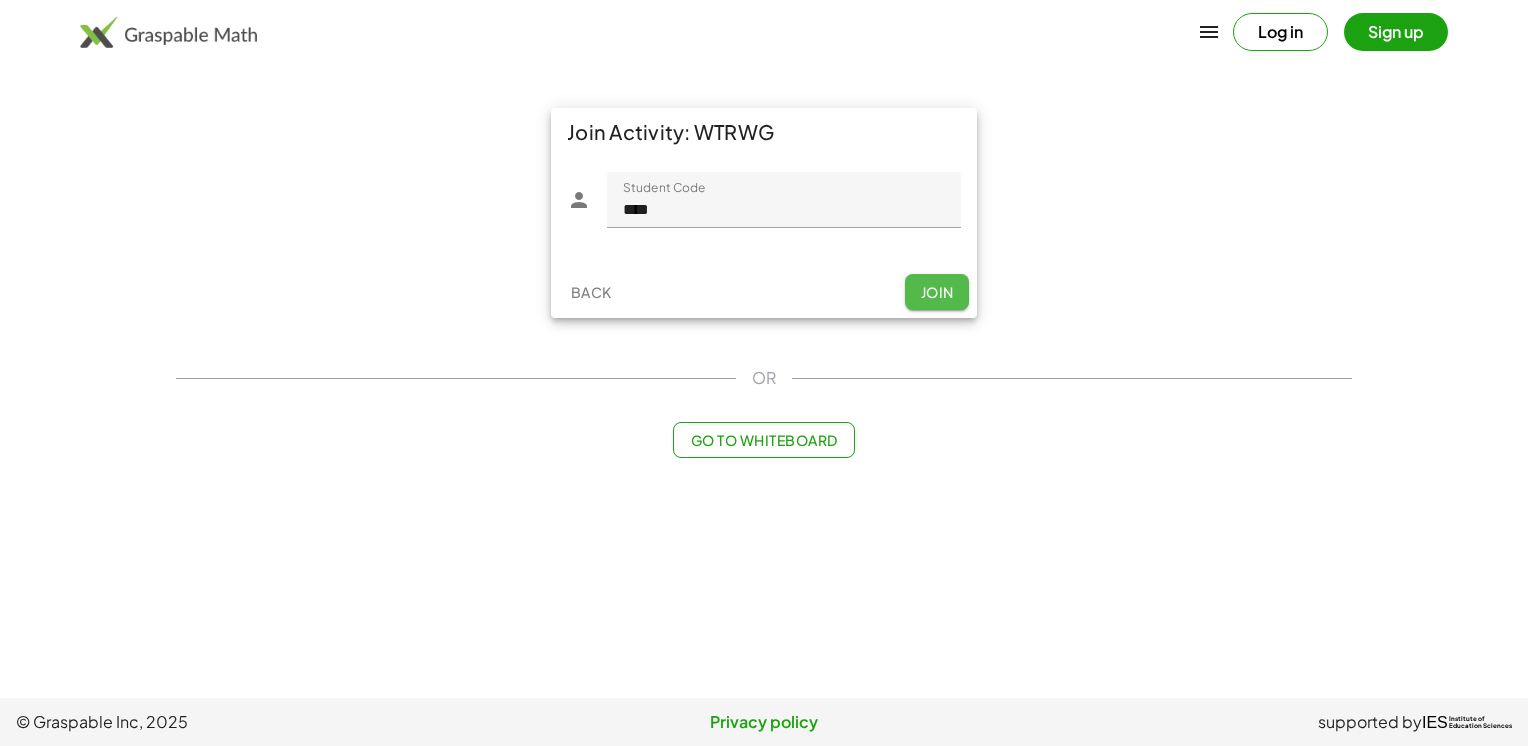 click on "Join" 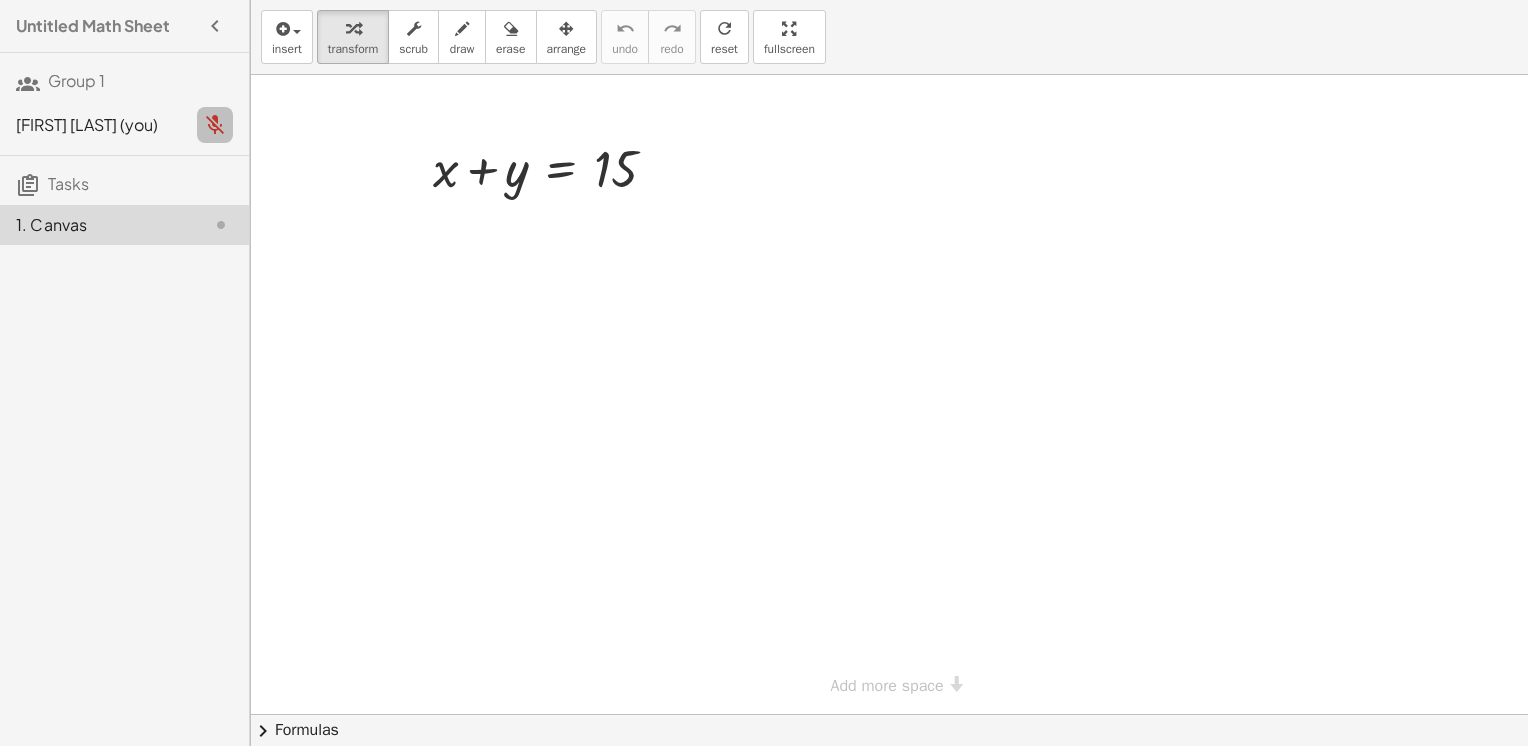 click 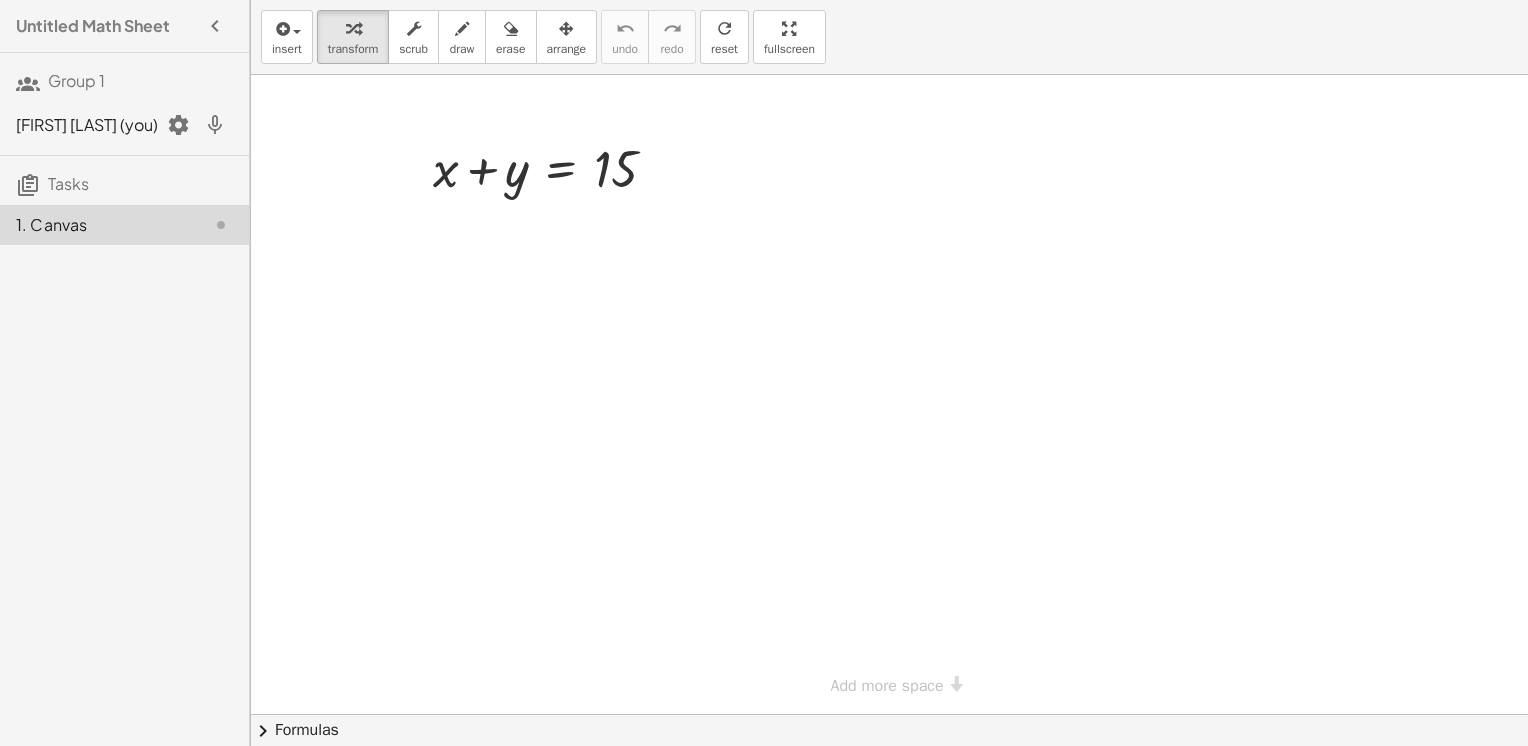 click 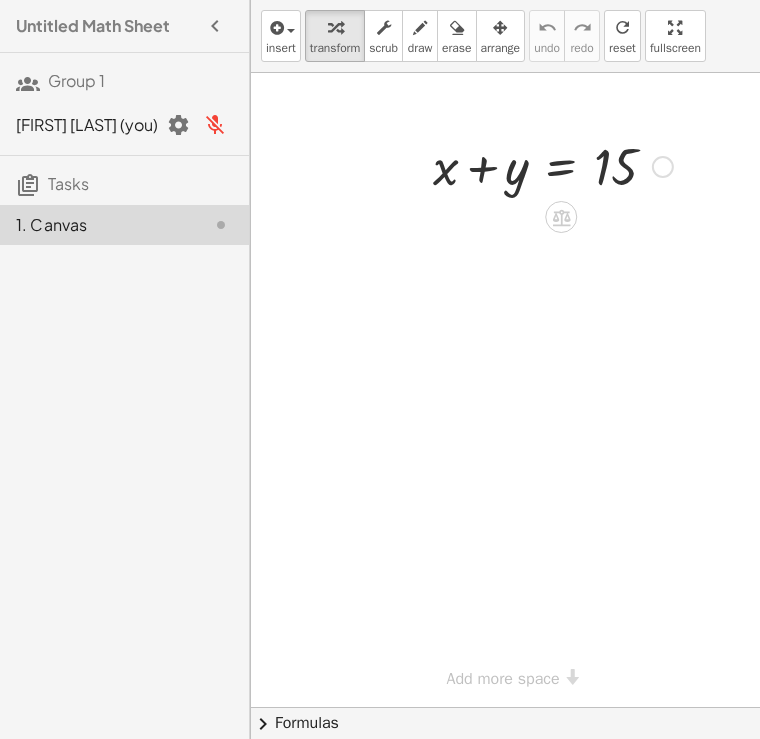 click at bounding box center [553, 165] 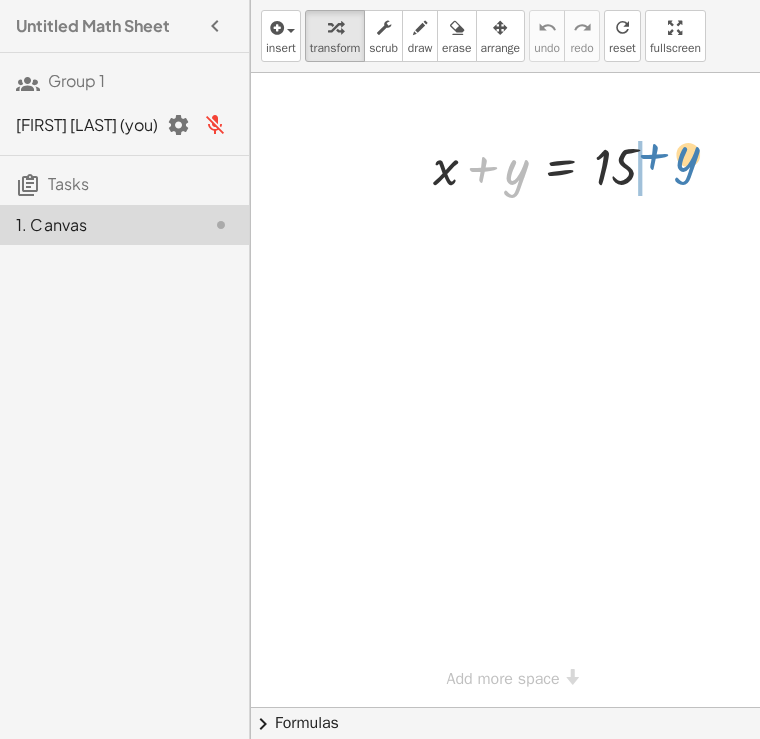 drag, startPoint x: 513, startPoint y: 171, endPoint x: 684, endPoint y: 158, distance: 171.49344 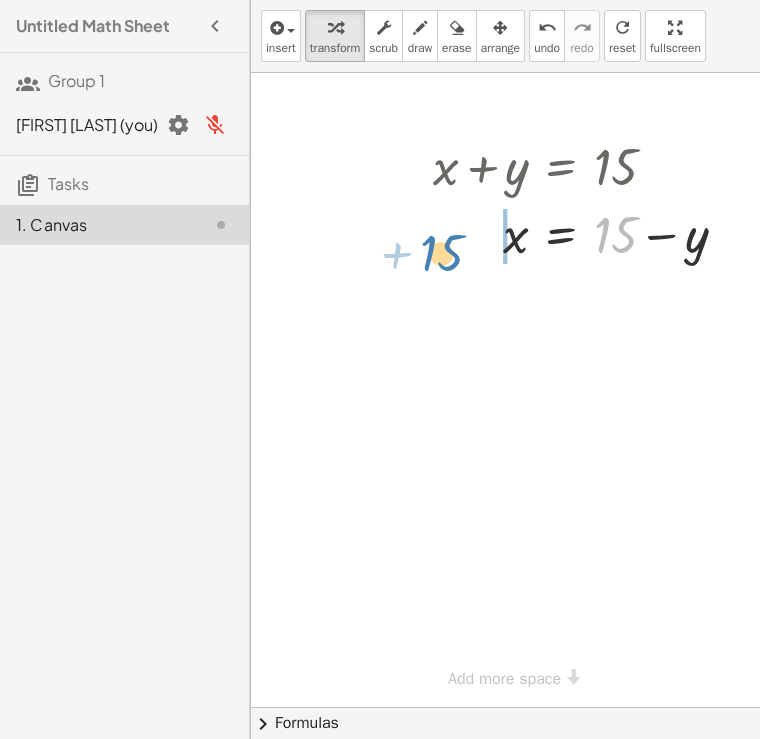 drag, startPoint x: 624, startPoint y: 237, endPoint x: 455, endPoint y: 253, distance: 169.7557 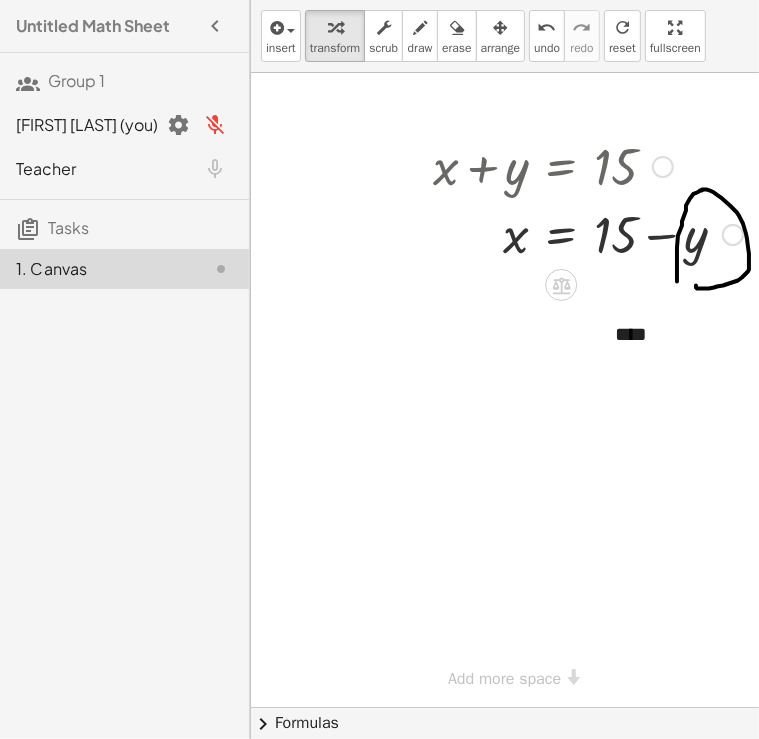 click at bounding box center [588, 233] 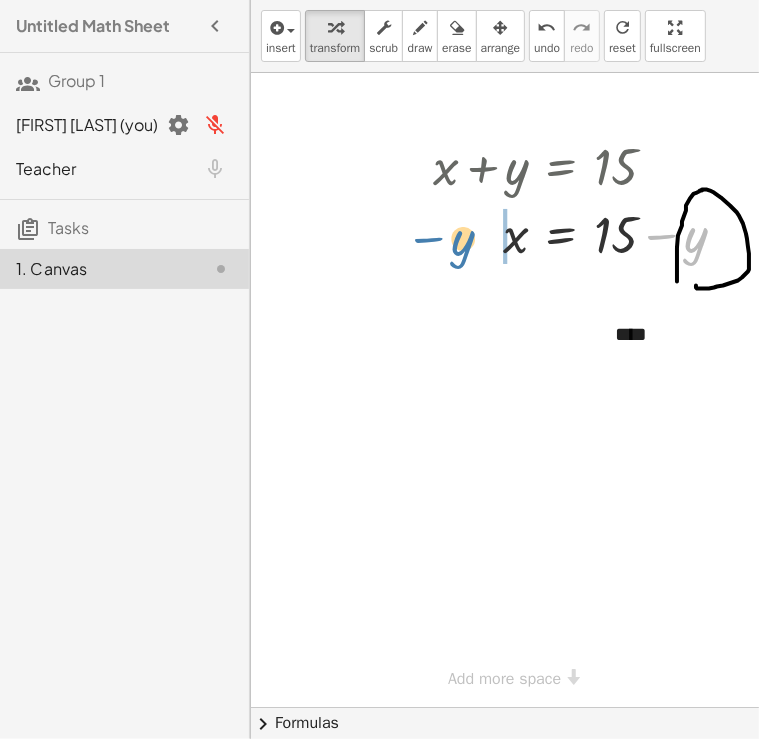 drag, startPoint x: 653, startPoint y: 236, endPoint x: 419, endPoint y: 239, distance: 234.01923 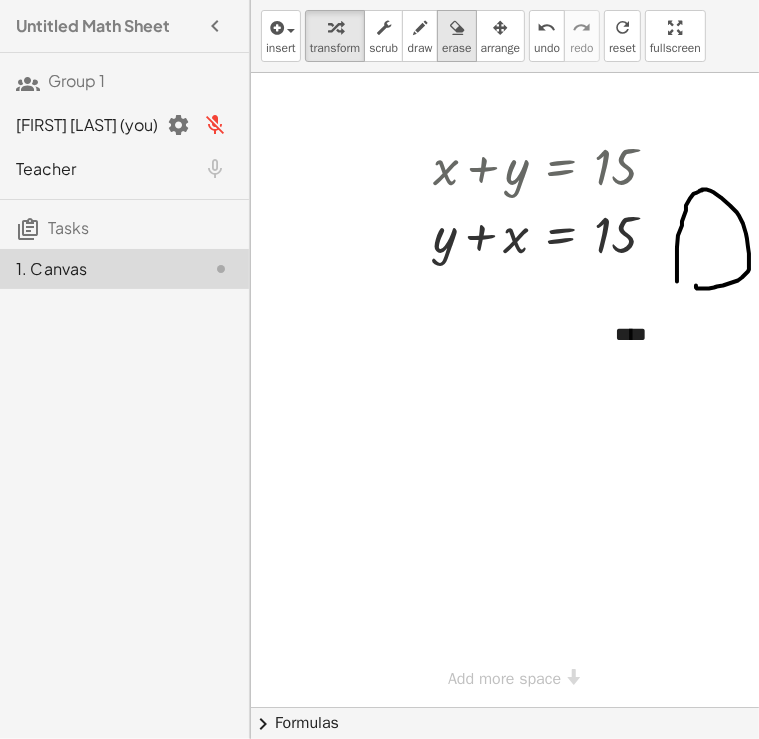 click on "erase" at bounding box center [456, 48] 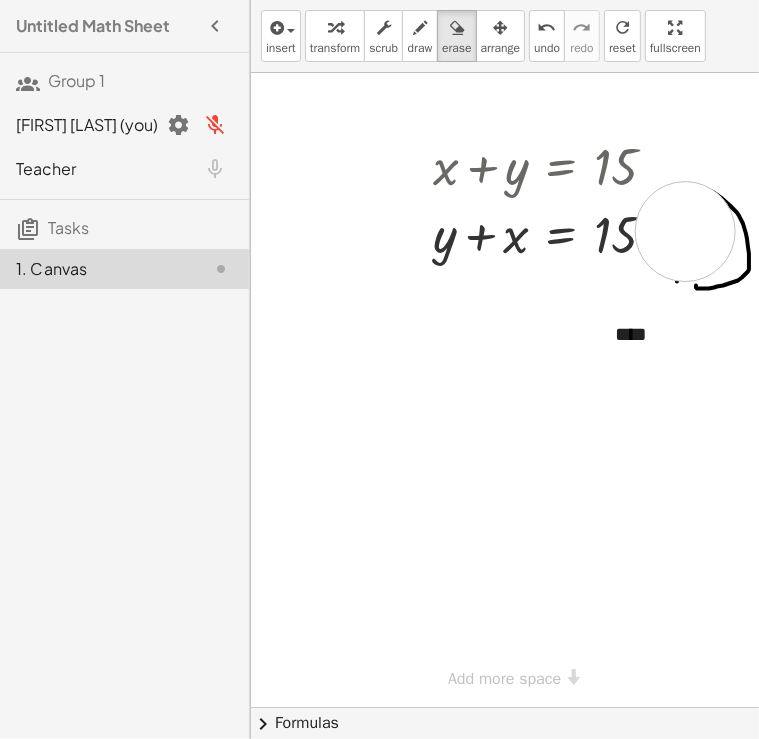 click at bounding box center [507, 390] 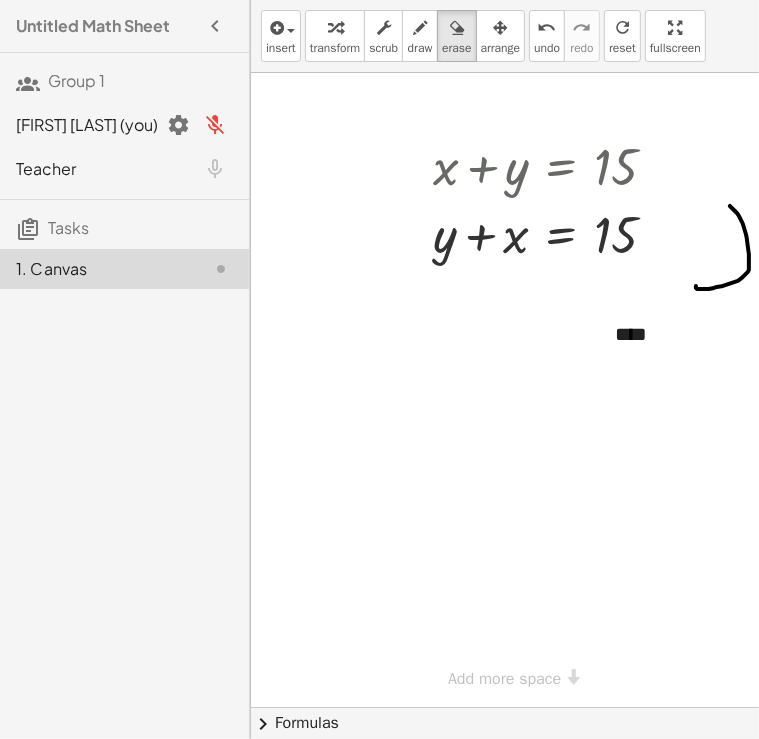 click at bounding box center (507, 390) 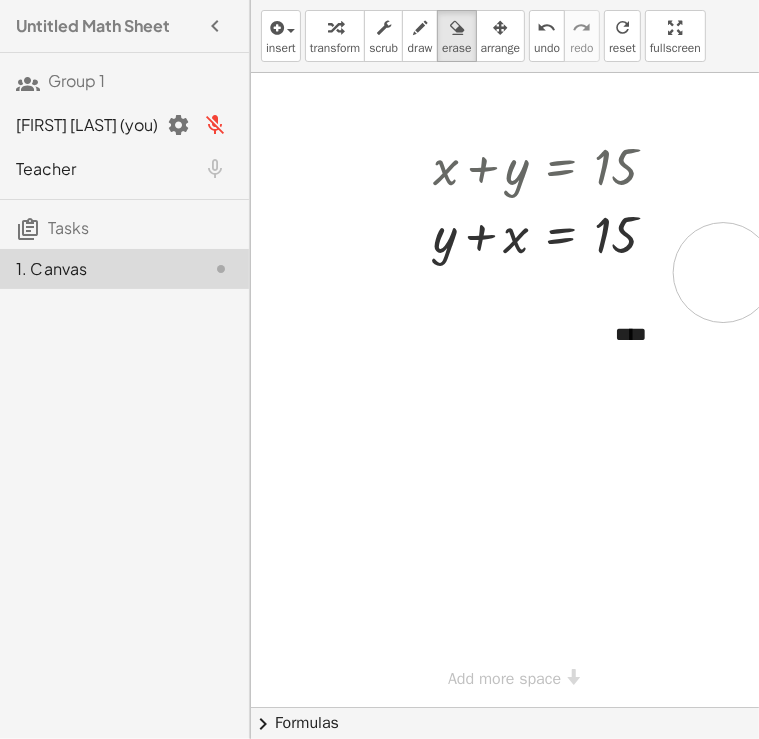 click at bounding box center [507, 390] 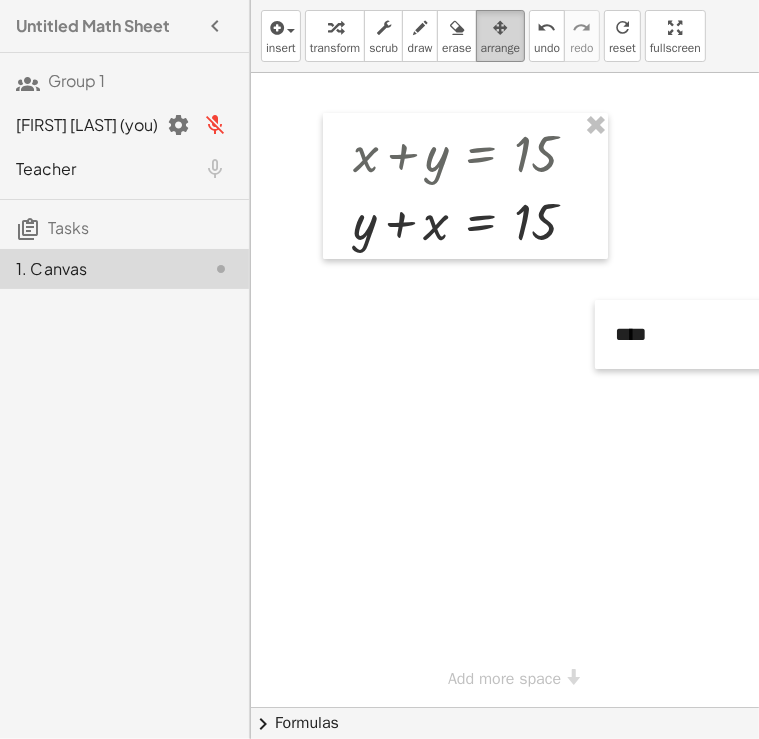 click at bounding box center (501, 27) 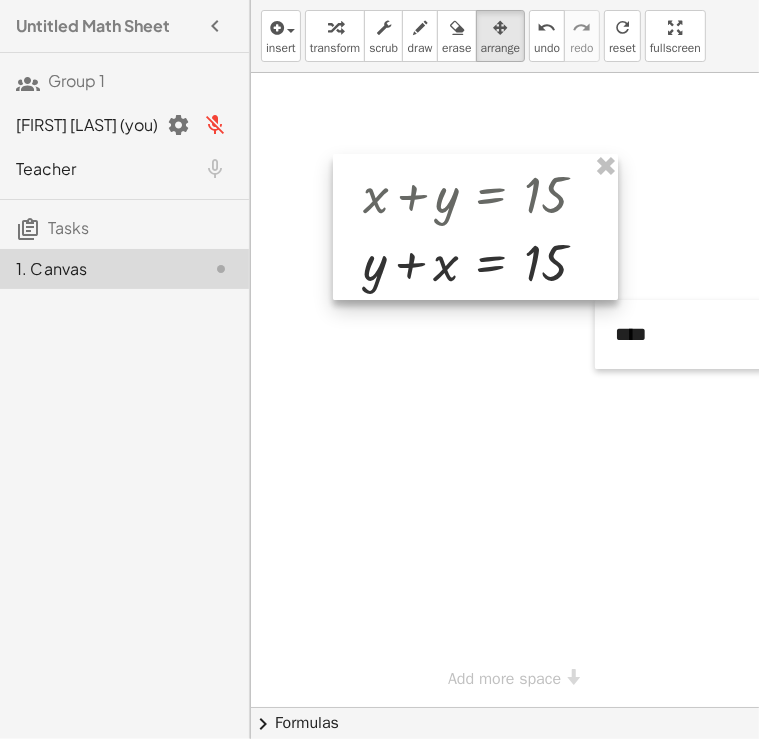 drag, startPoint x: 478, startPoint y: 144, endPoint x: 480, endPoint y: 207, distance: 63.03174 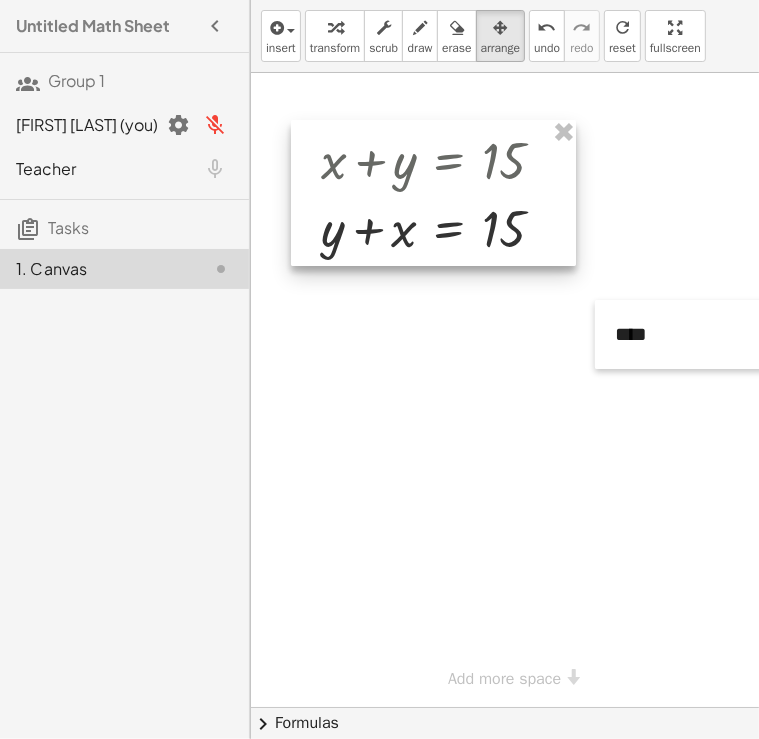 drag, startPoint x: 466, startPoint y: 204, endPoint x: 431, endPoint y: 149, distance: 65.192024 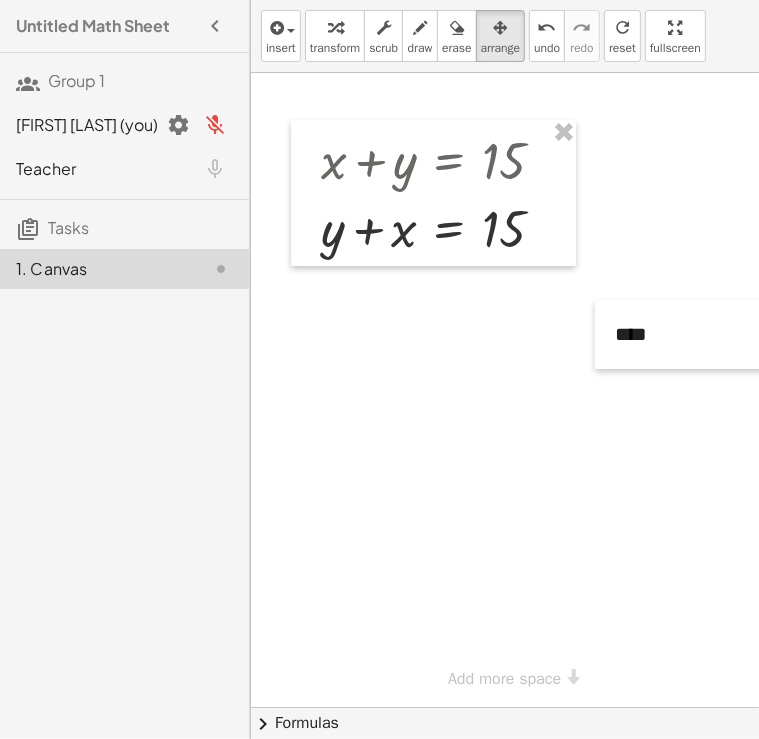 click on "Teacher" 